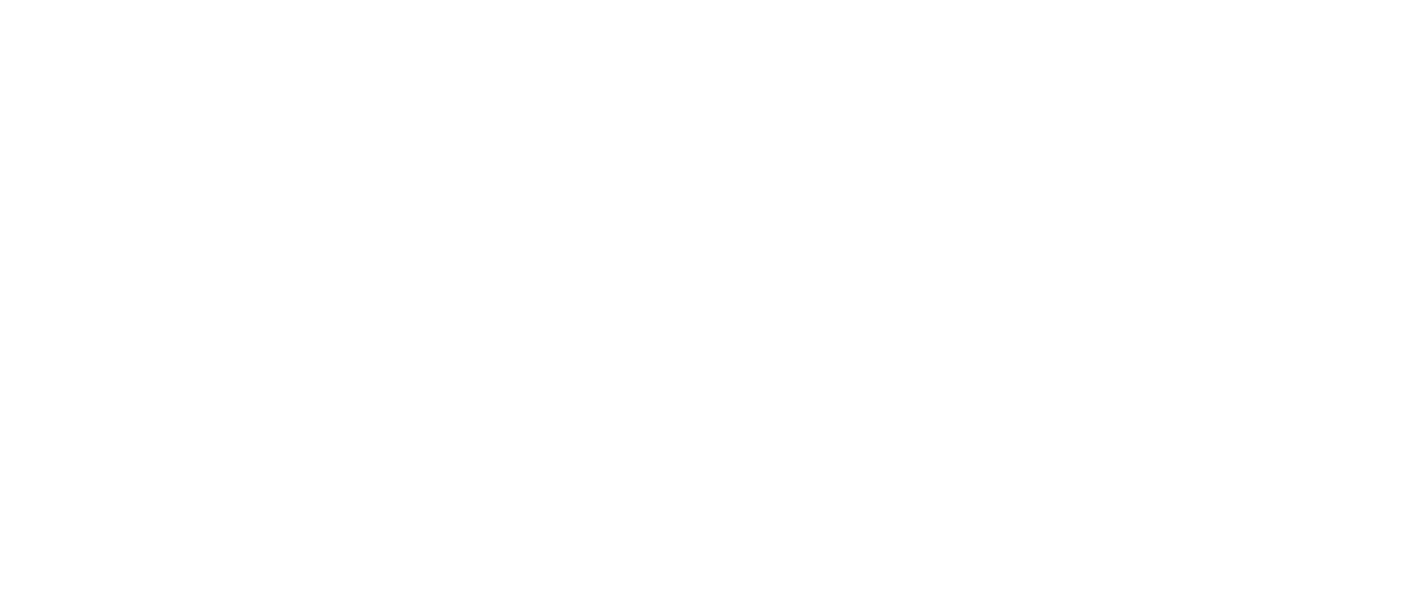 scroll, scrollTop: 0, scrollLeft: 0, axis: both 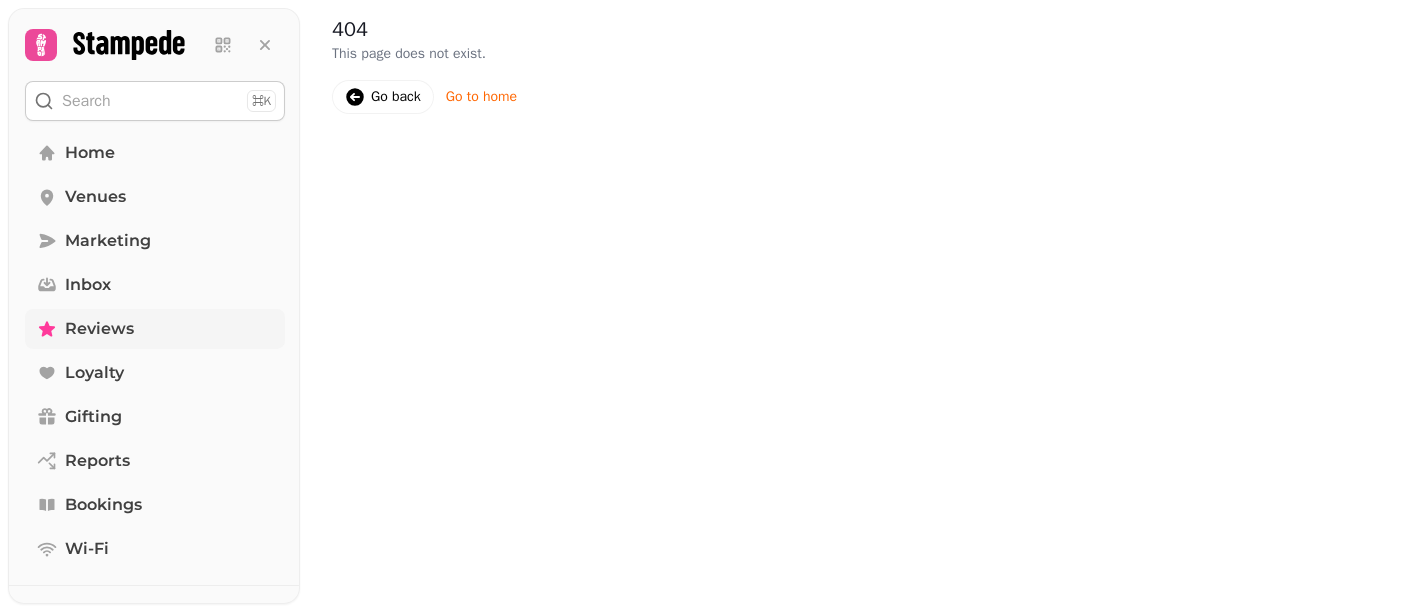 click on "Reviews" at bounding box center [99, 329] 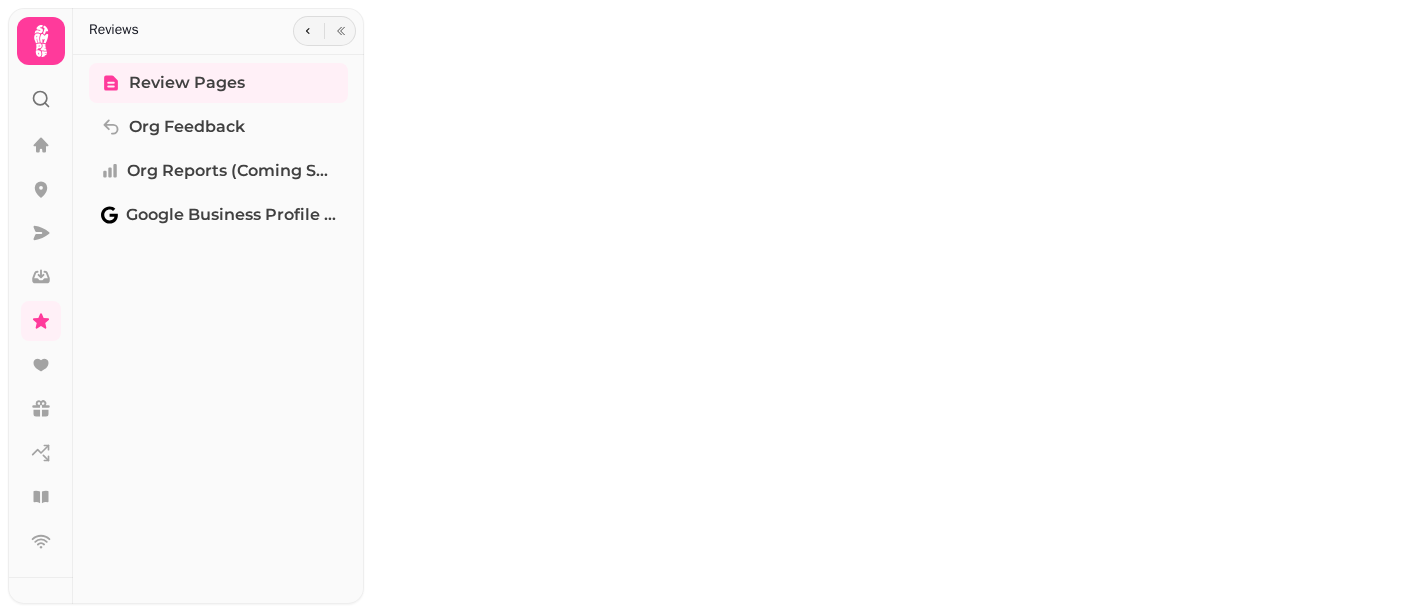 scroll, scrollTop: 0, scrollLeft: 0, axis: both 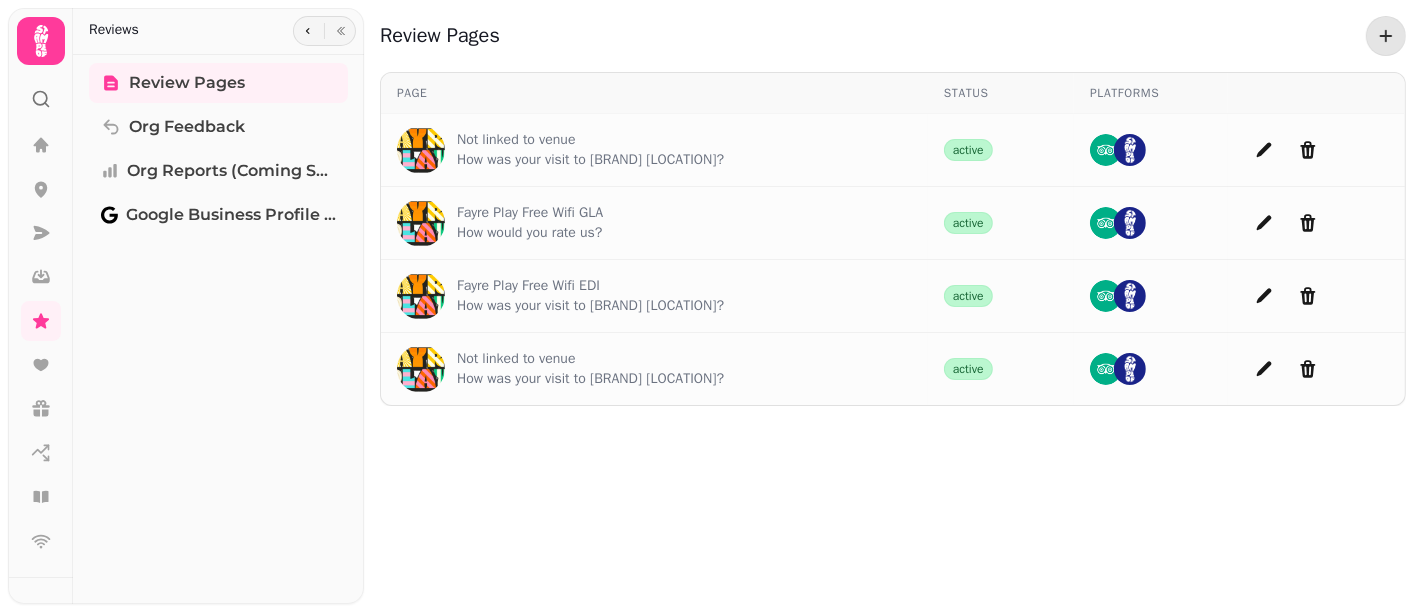 click 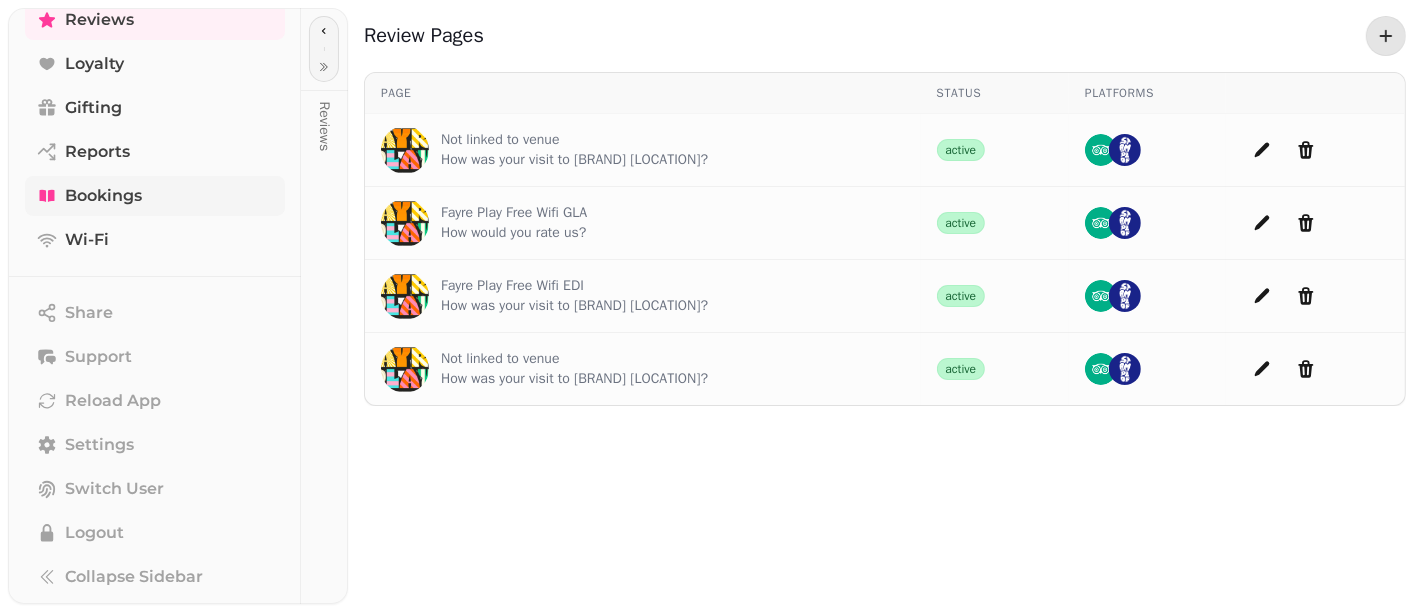 scroll, scrollTop: 0, scrollLeft: 0, axis: both 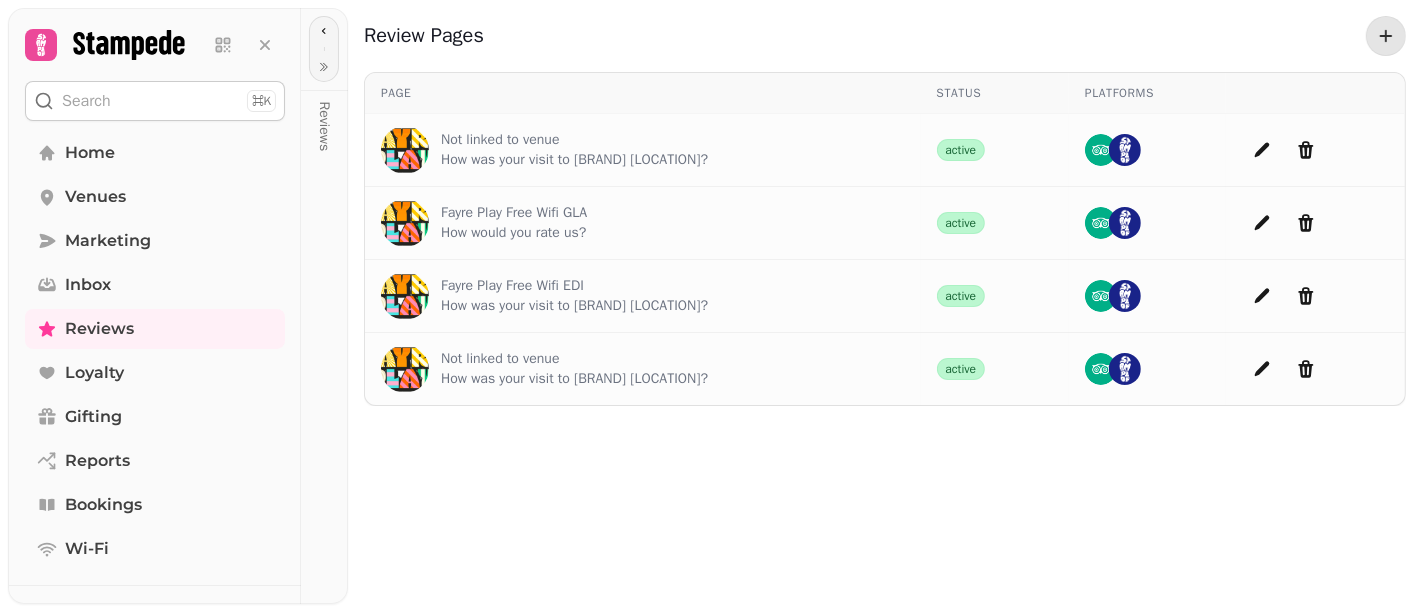 click 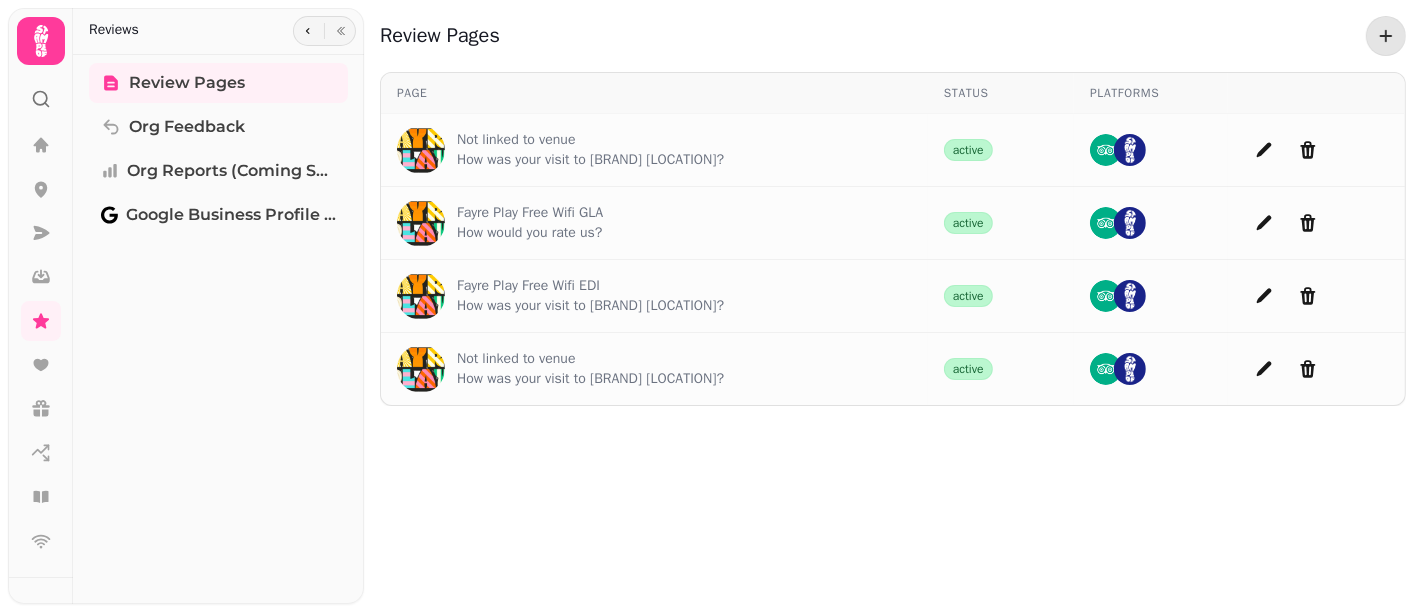 click 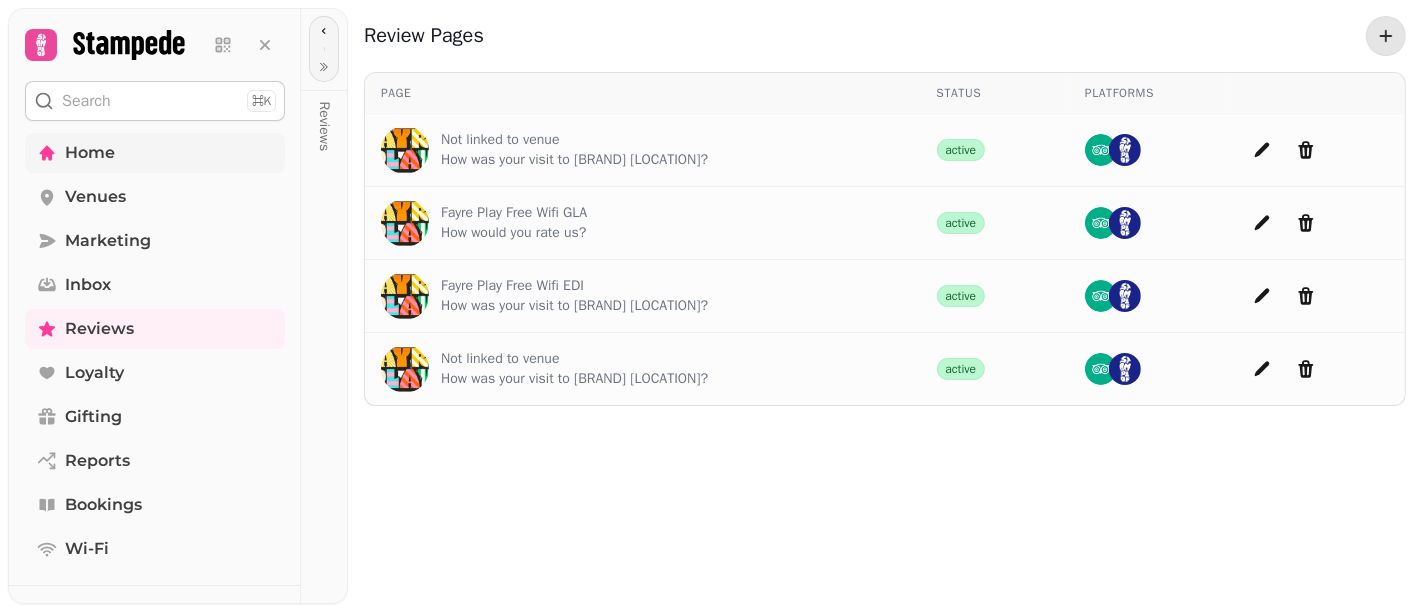 click on "Home" at bounding box center (155, 153) 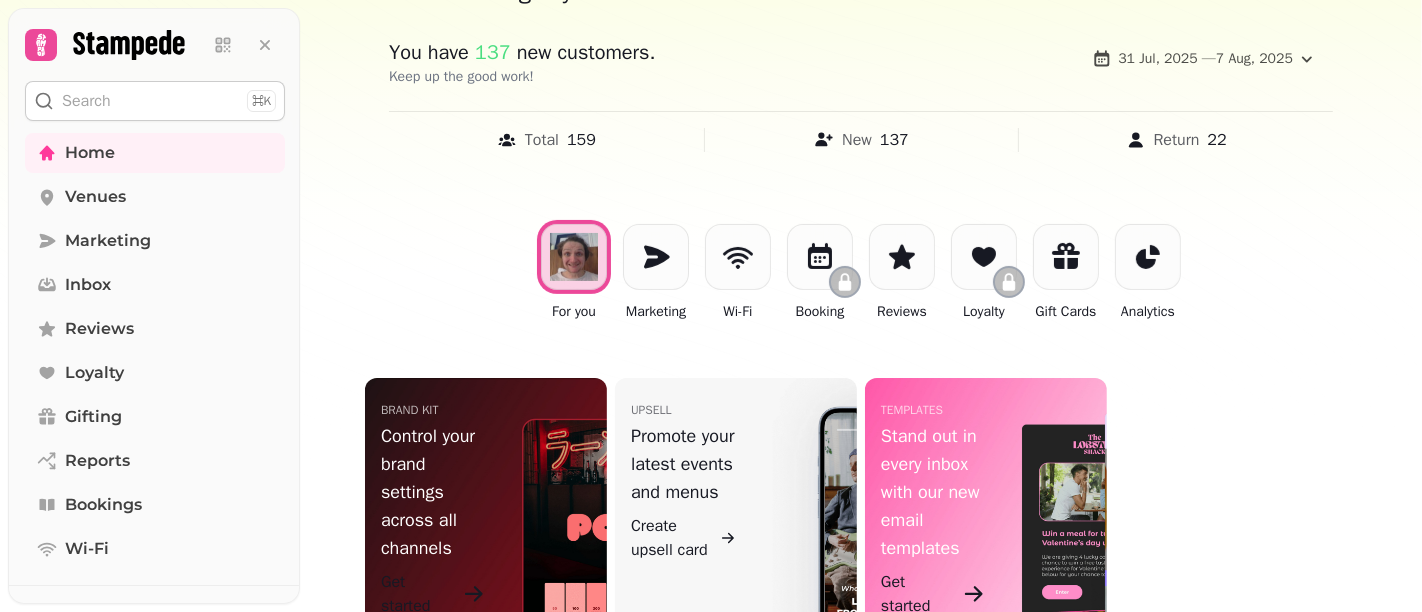scroll, scrollTop: 186, scrollLeft: 0, axis: vertical 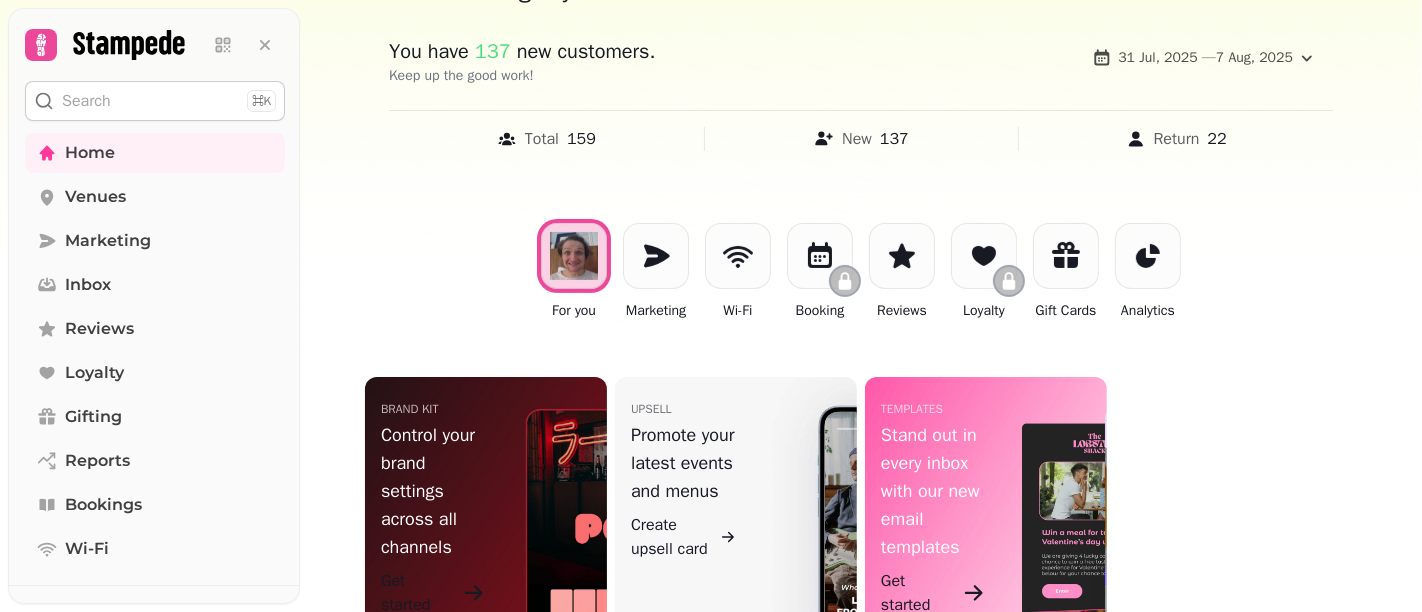 click on "Control your brand settings across all channels" at bounding box center (433, 491) 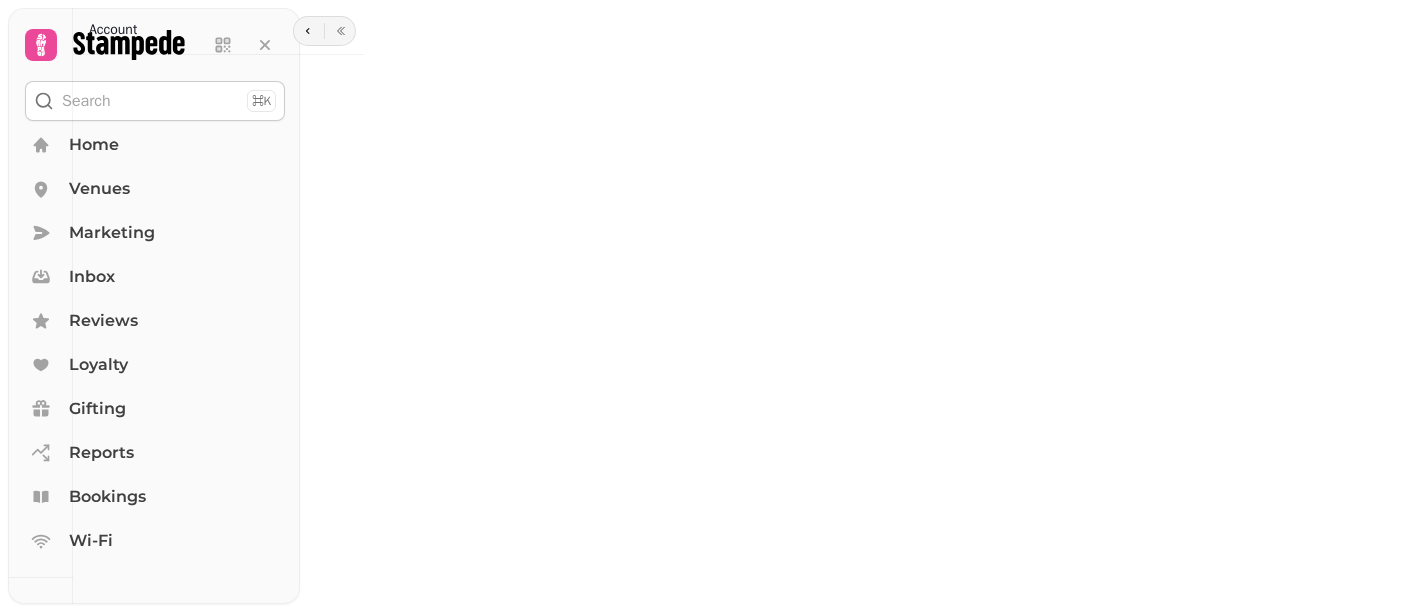scroll, scrollTop: 0, scrollLeft: 0, axis: both 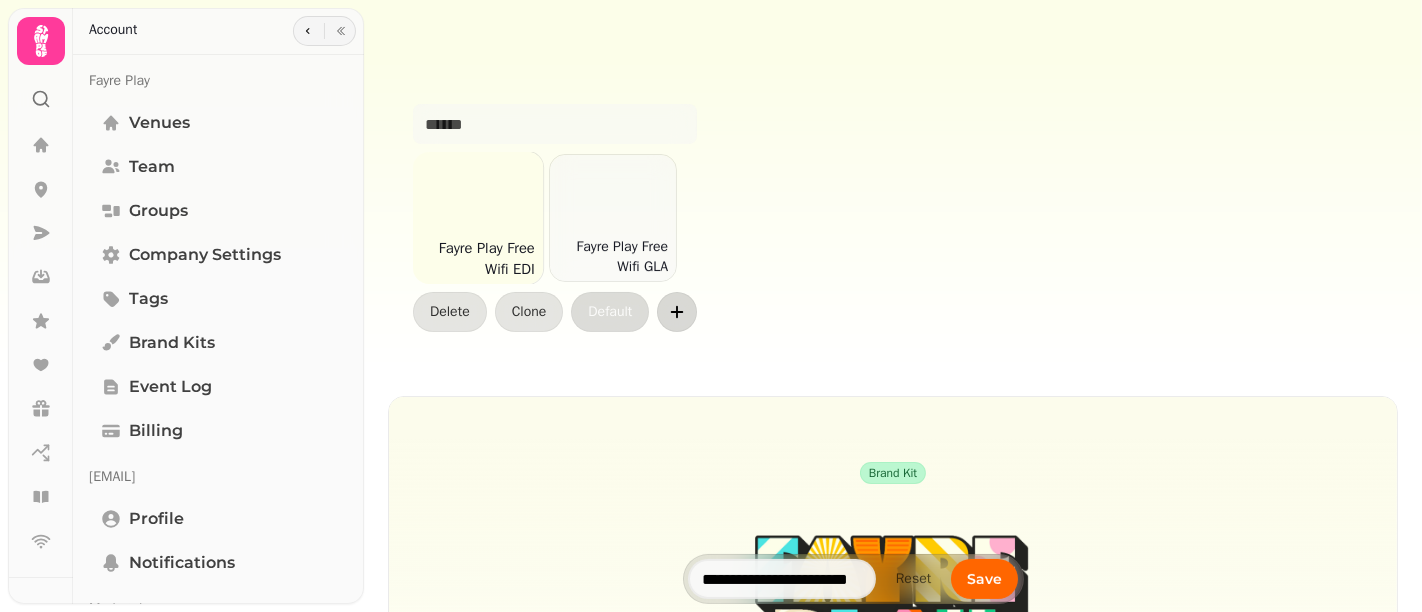click at bounding box center [677, 312] 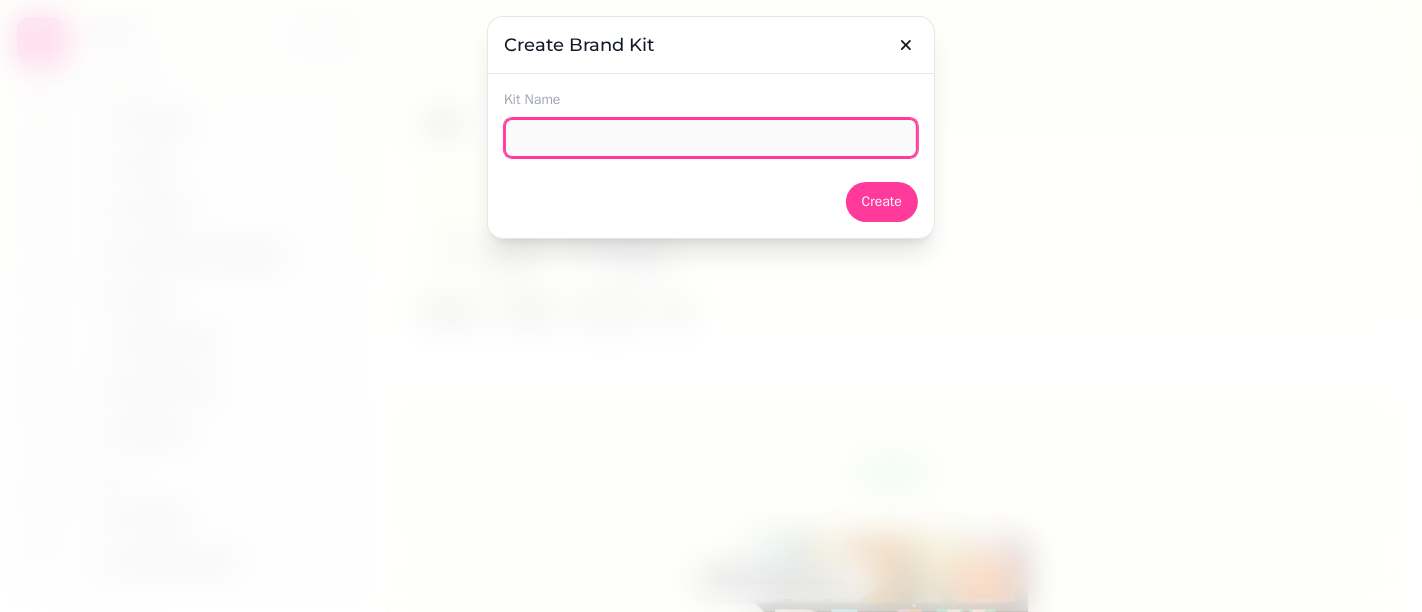 click at bounding box center (711, 138) 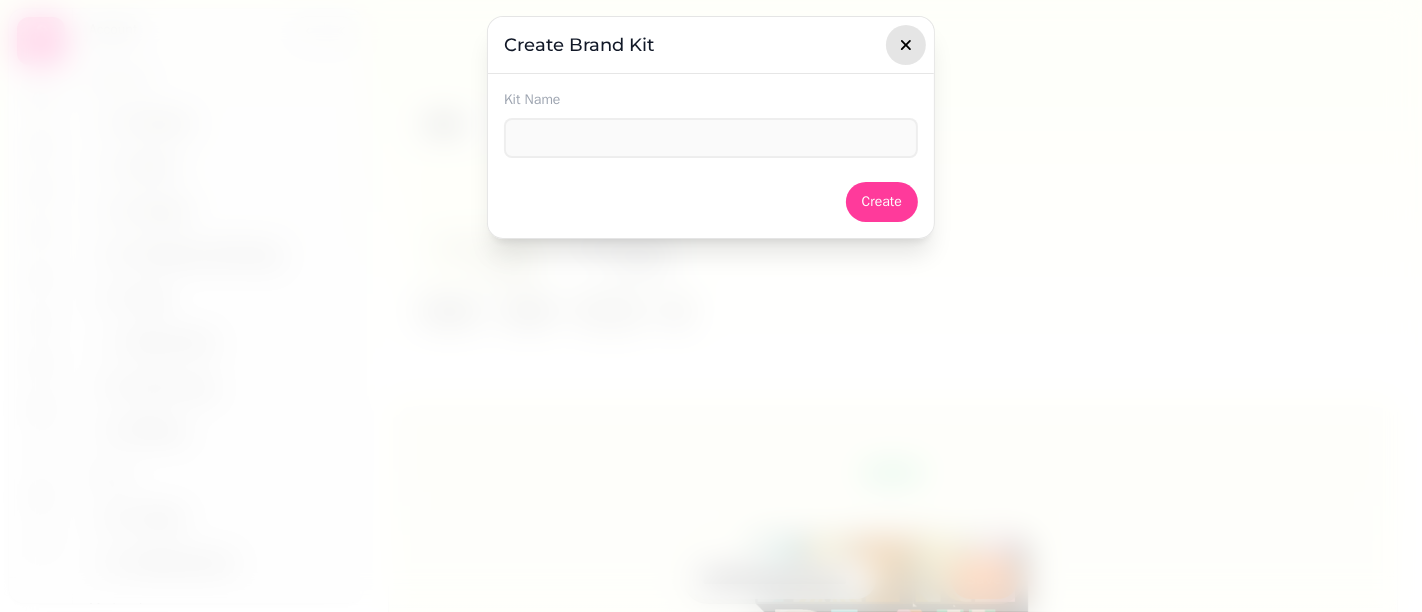 click 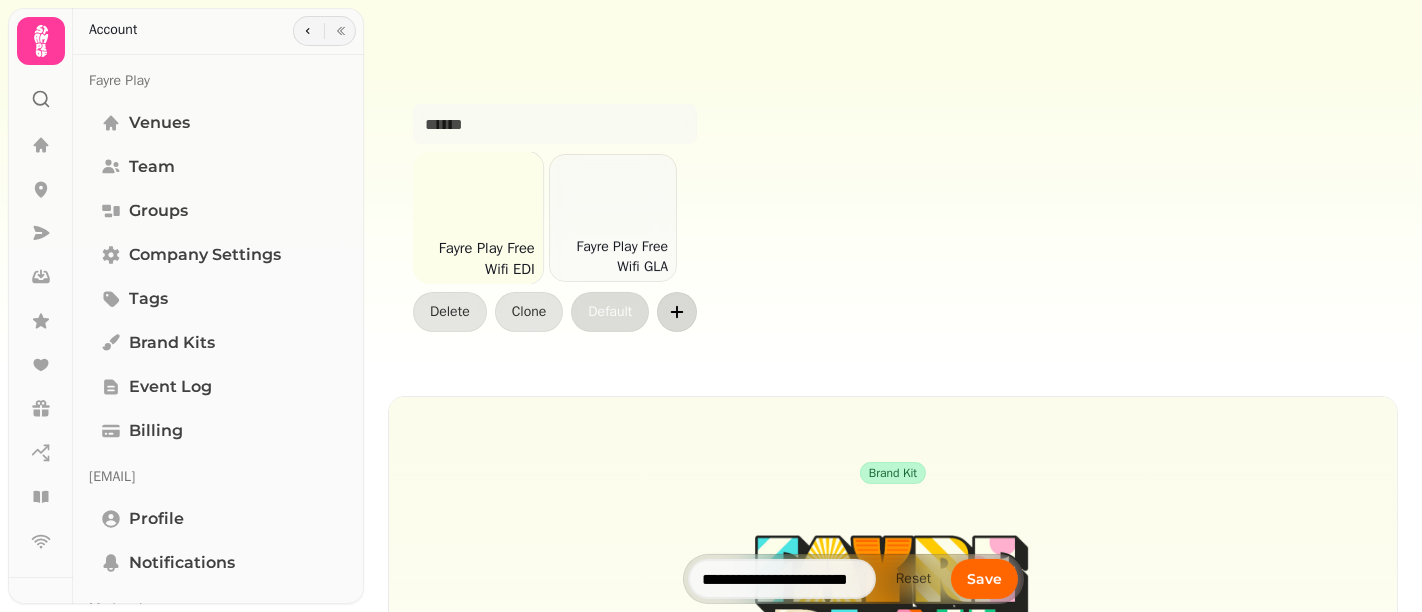click 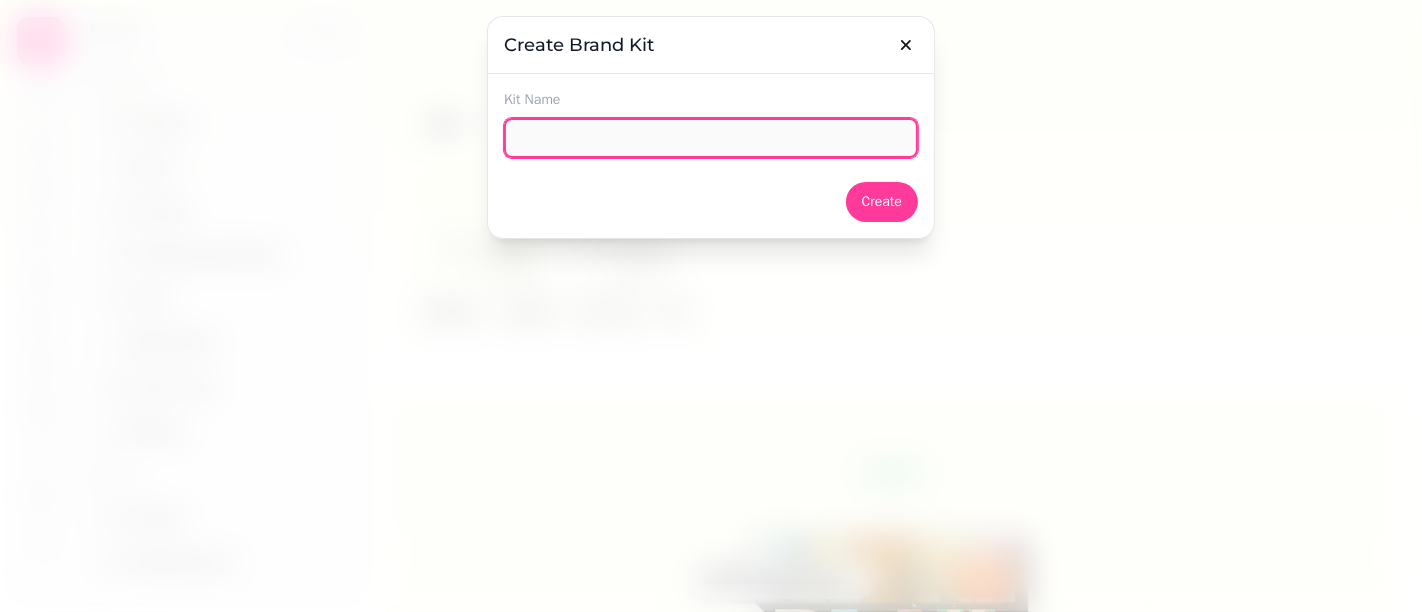 click at bounding box center (711, 138) 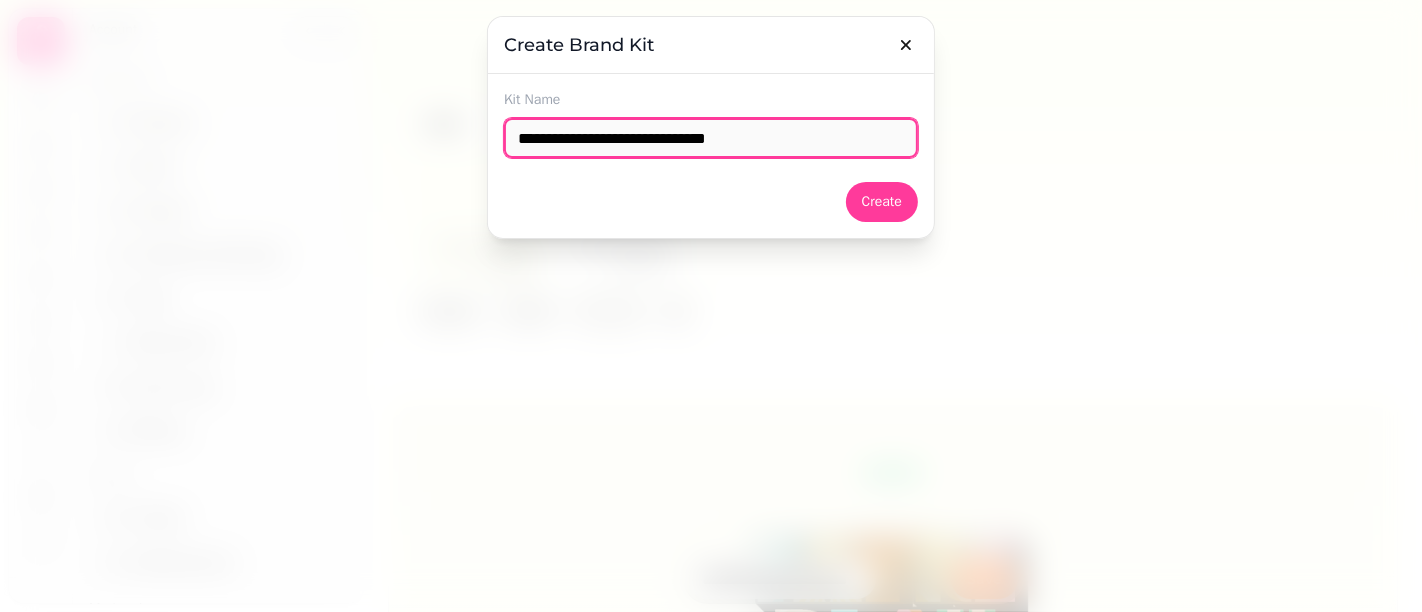 click on "**********" at bounding box center (711, 138) 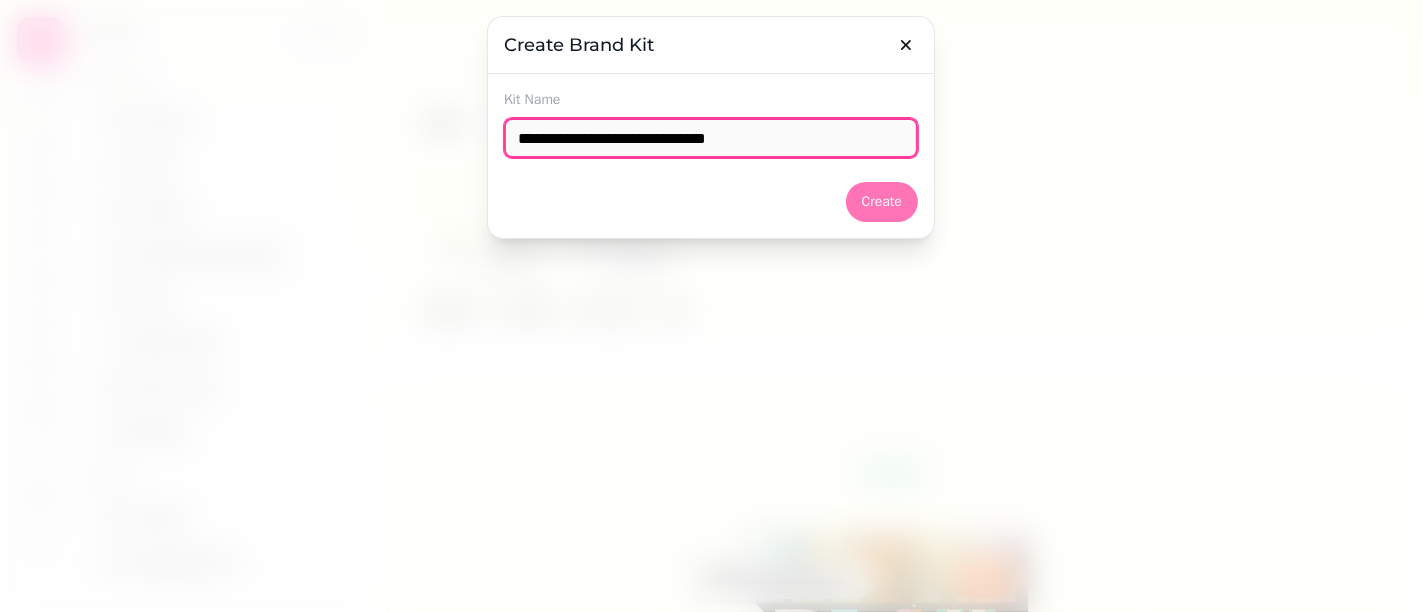 type on "**********" 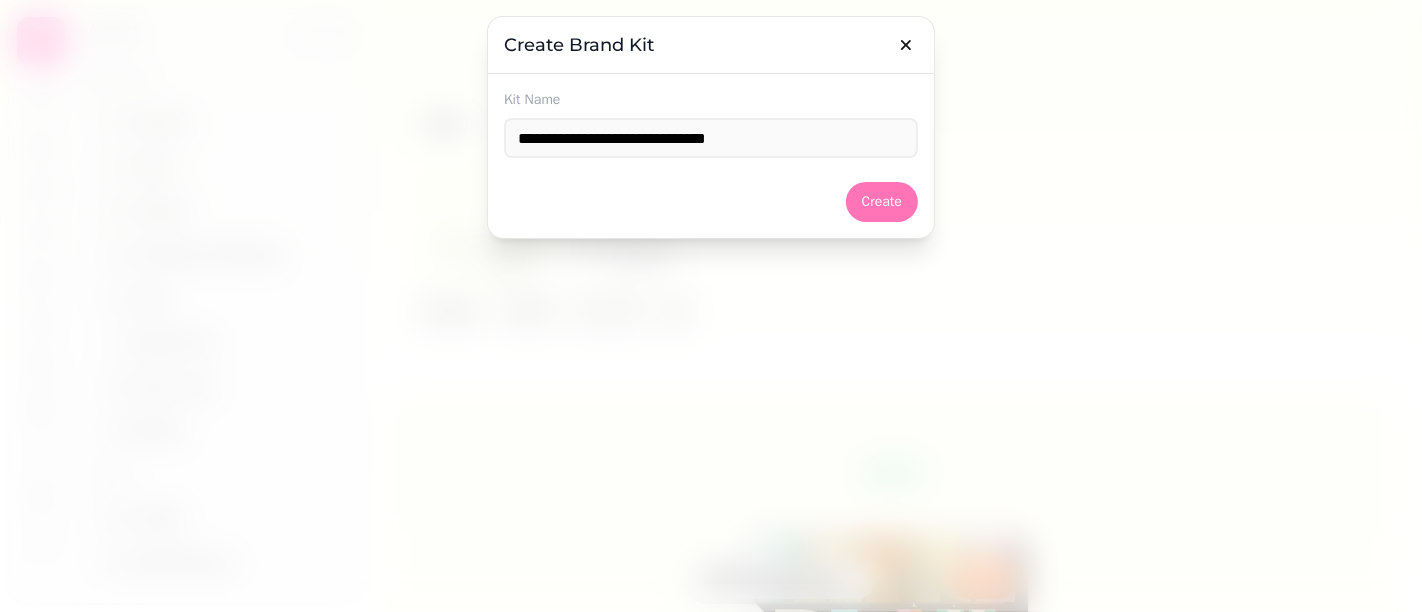 click on "Create" at bounding box center [882, 202] 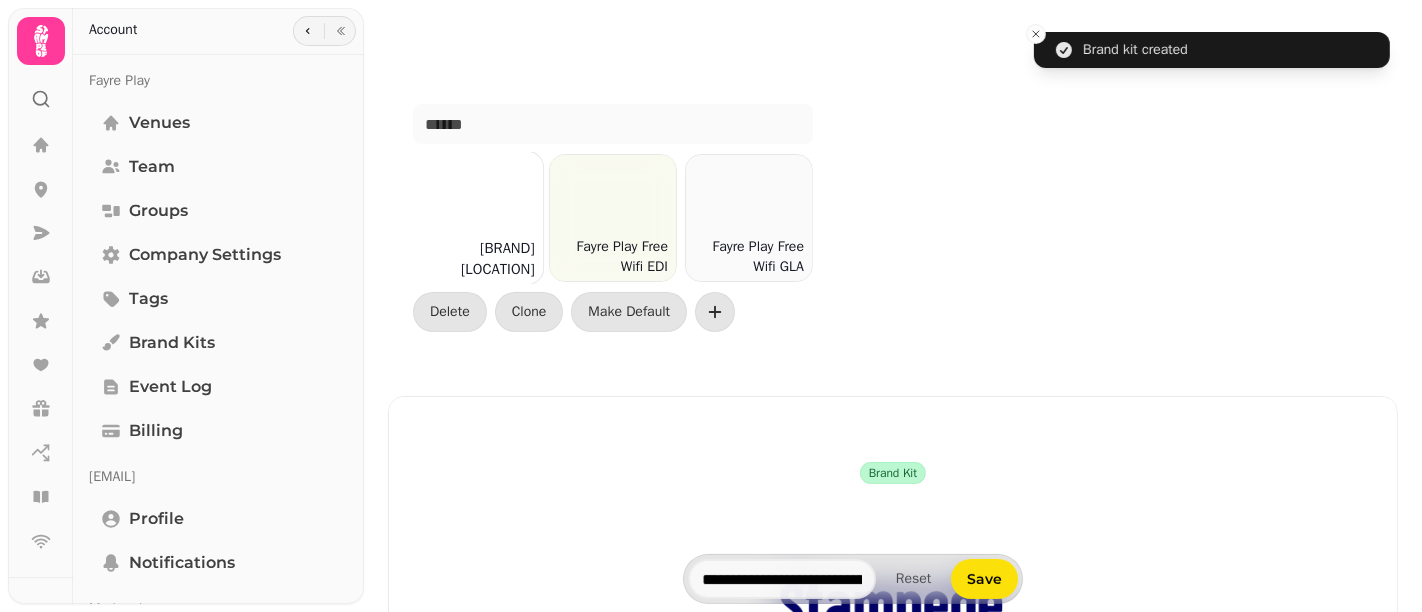 click at bounding box center (477, 218) 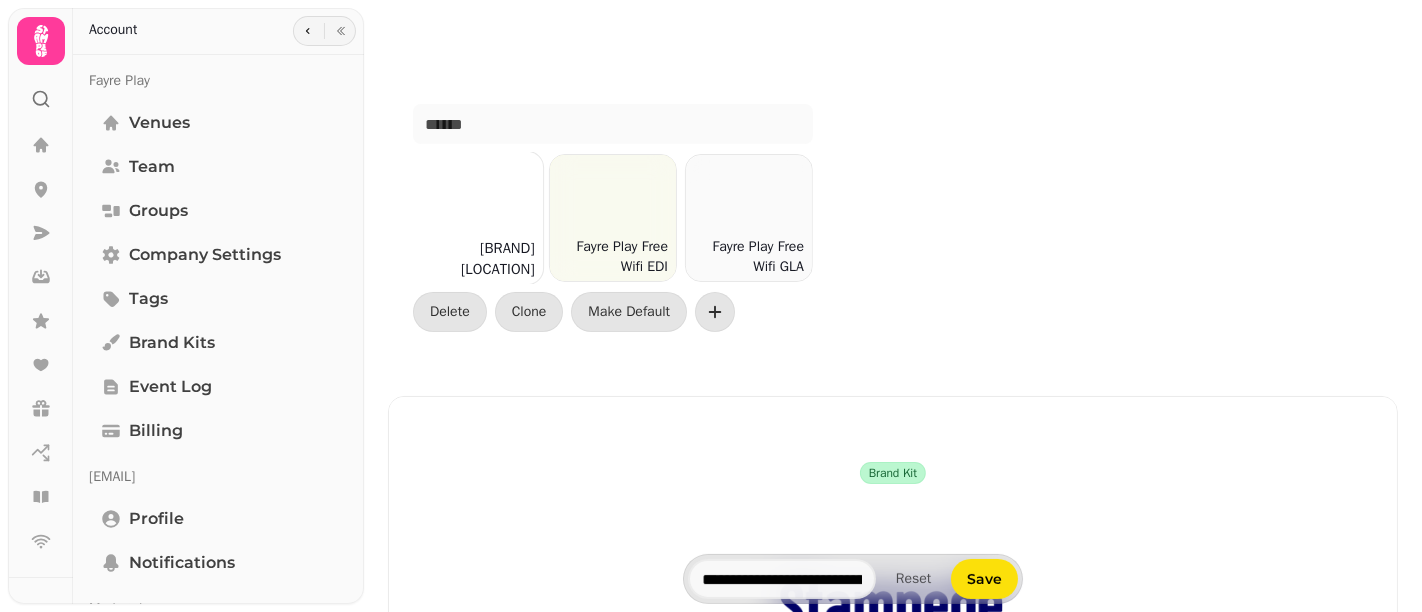 click on "[BRAND] [LOCATION]" at bounding box center [477, 259] 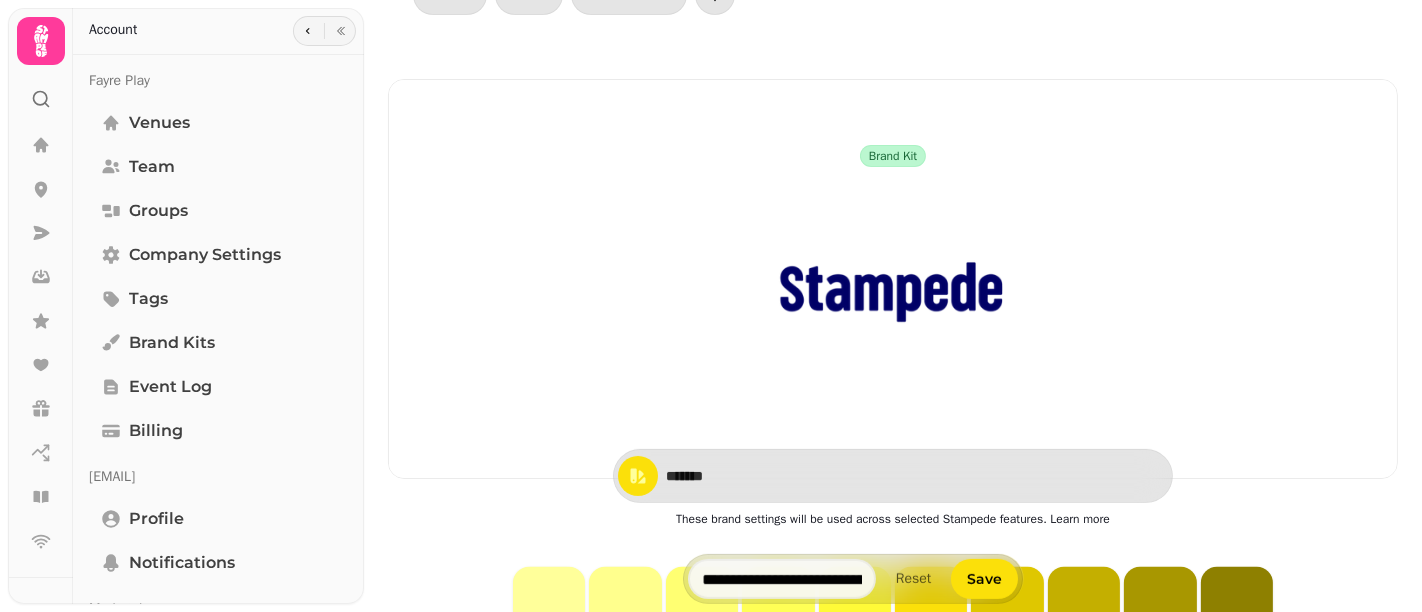 scroll, scrollTop: 315, scrollLeft: 0, axis: vertical 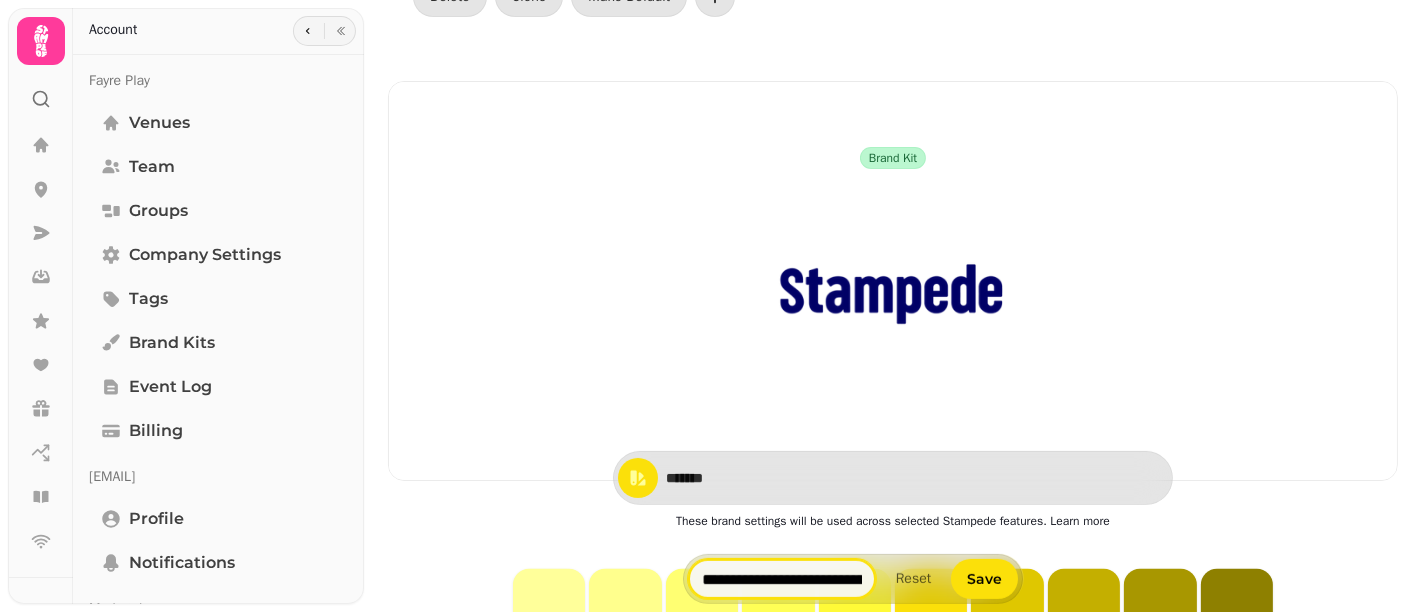 click on "**********" at bounding box center [782, 579] 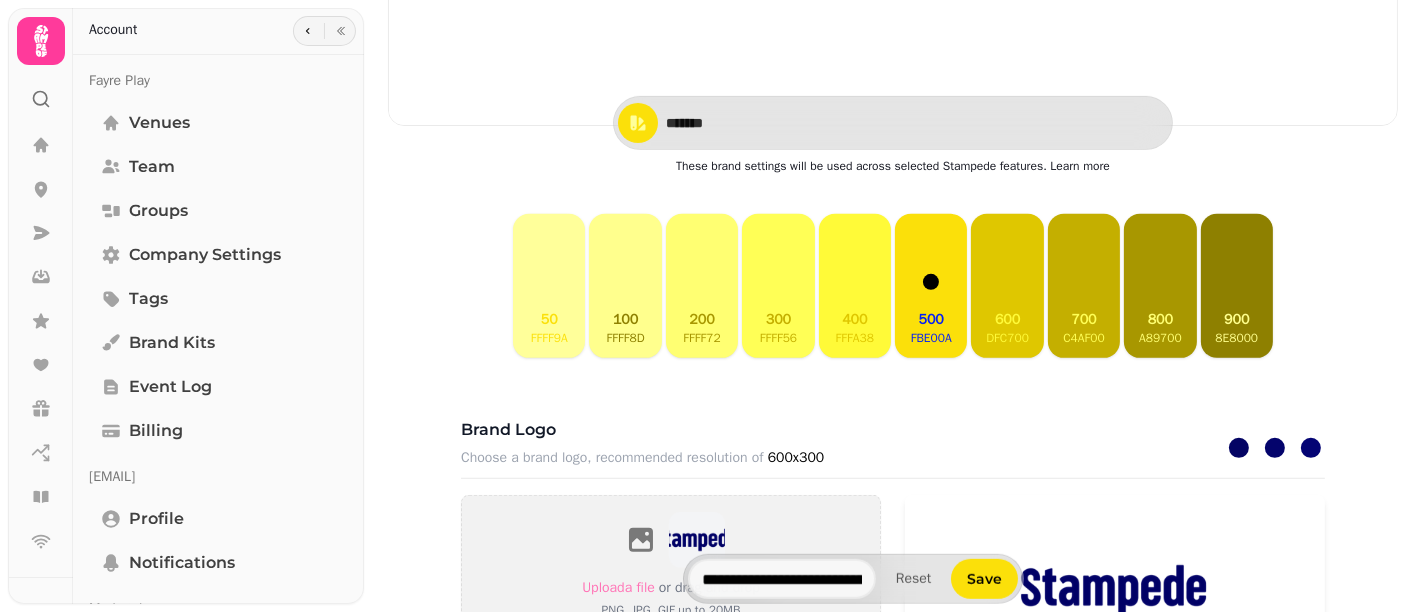 scroll, scrollTop: 0, scrollLeft: 0, axis: both 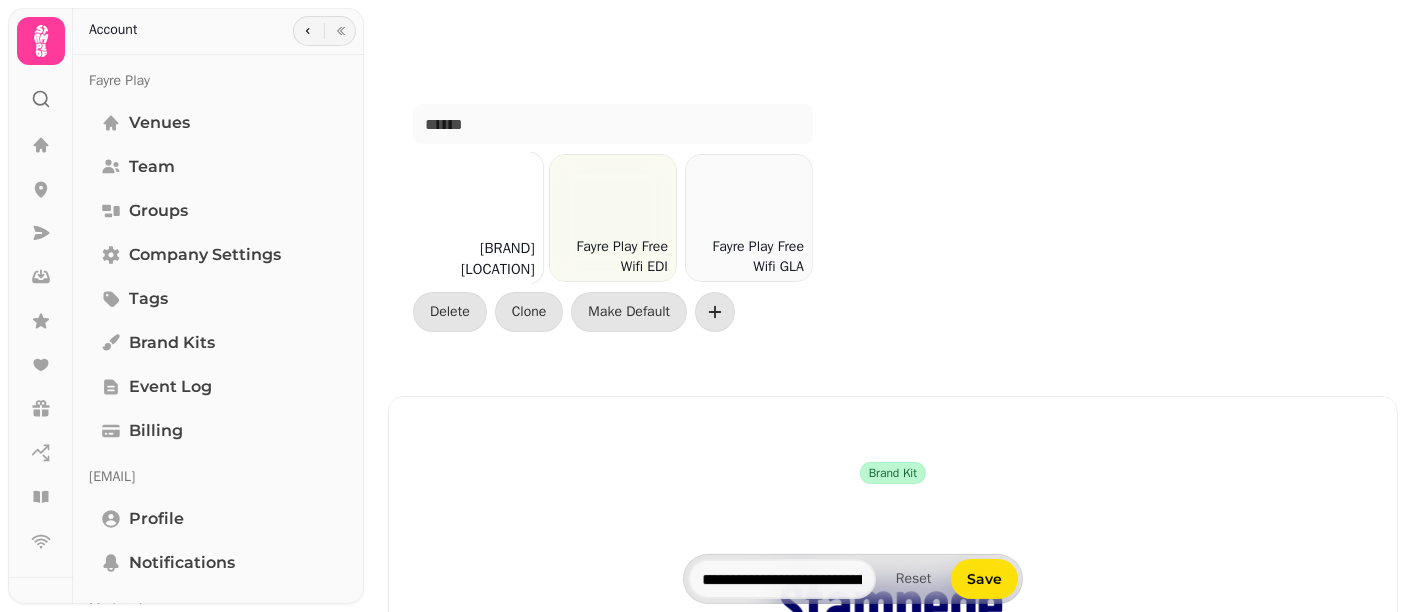 click at bounding box center [477, 218] 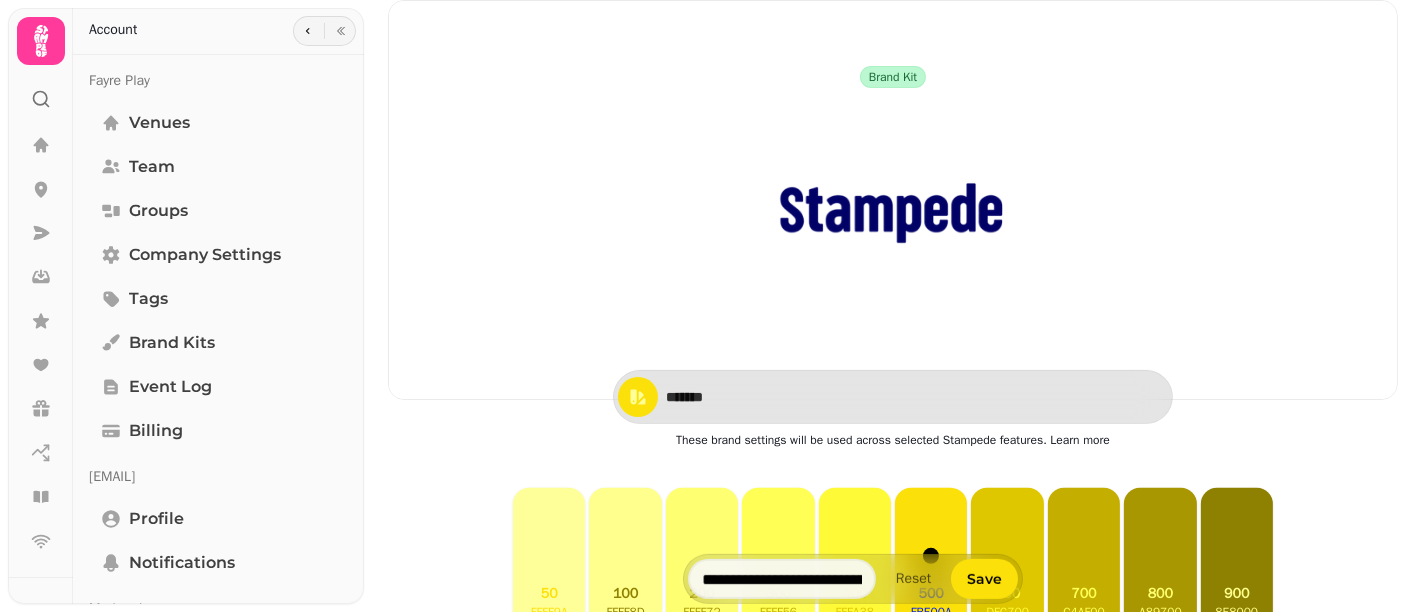 scroll, scrollTop: 0, scrollLeft: 0, axis: both 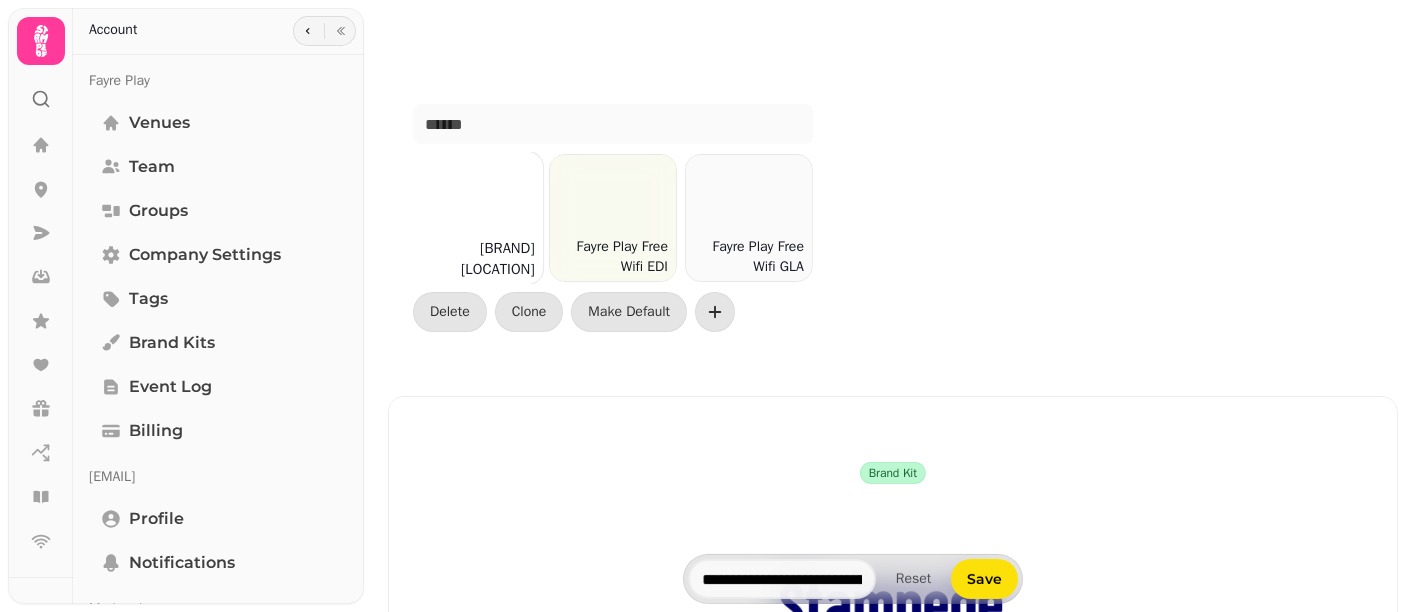 drag, startPoint x: 502, startPoint y: 244, endPoint x: 450, endPoint y: 424, distance: 187.36061 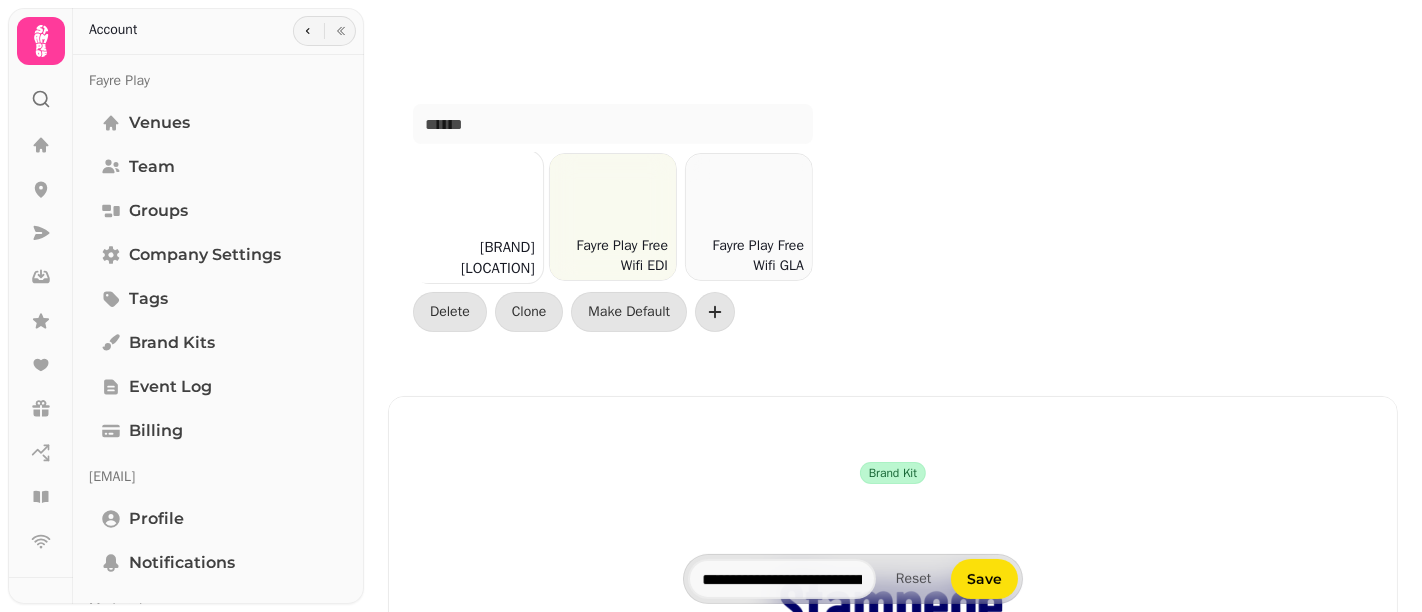 click on "[BRAND] [LOCATION]" at bounding box center [477, 258] 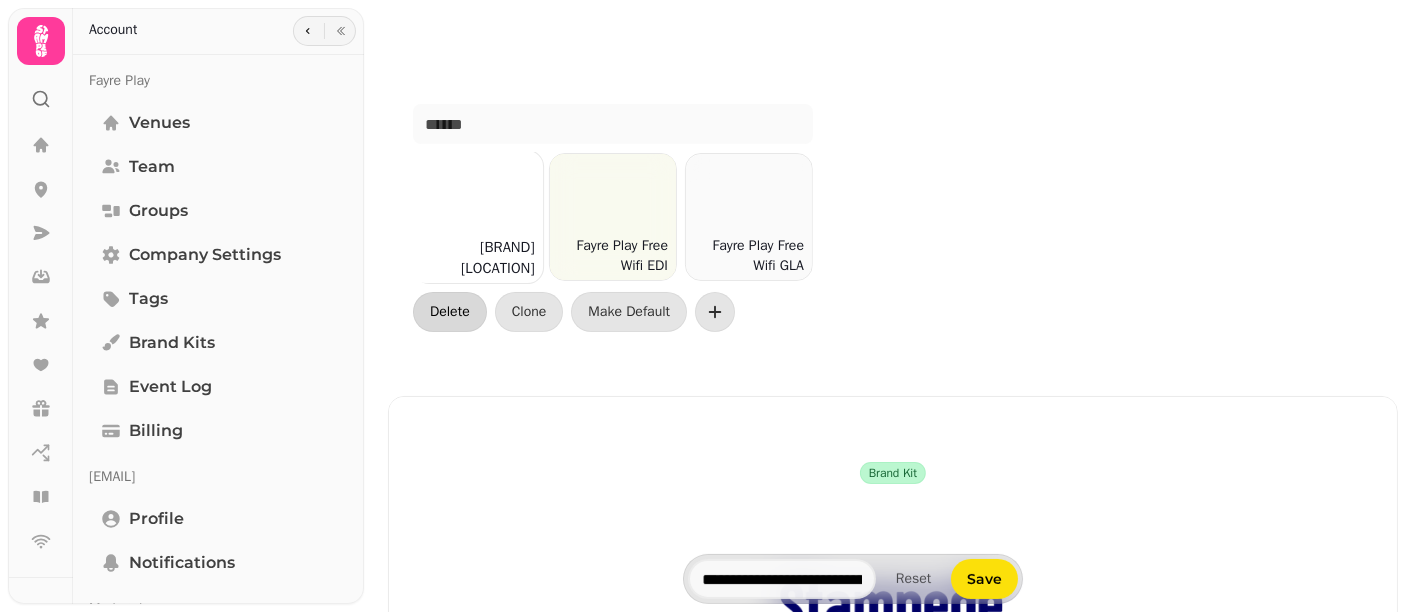 click on "Delete" at bounding box center (450, 312) 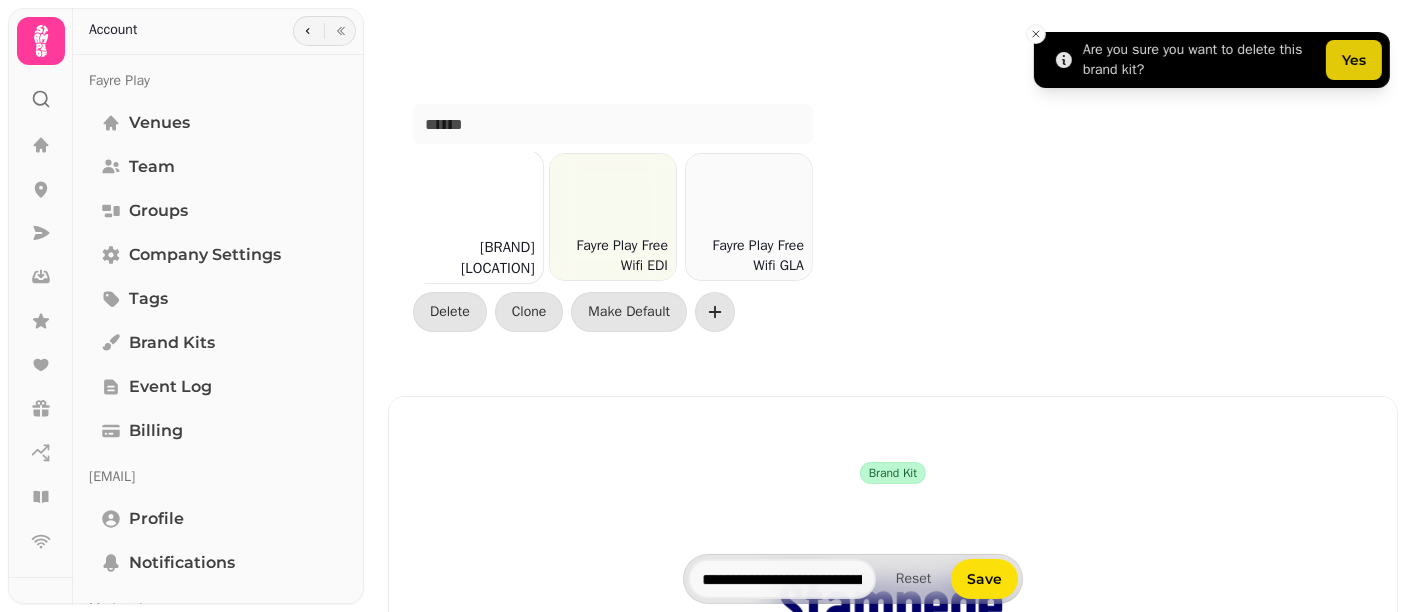 click on "Yes" at bounding box center [1354, 60] 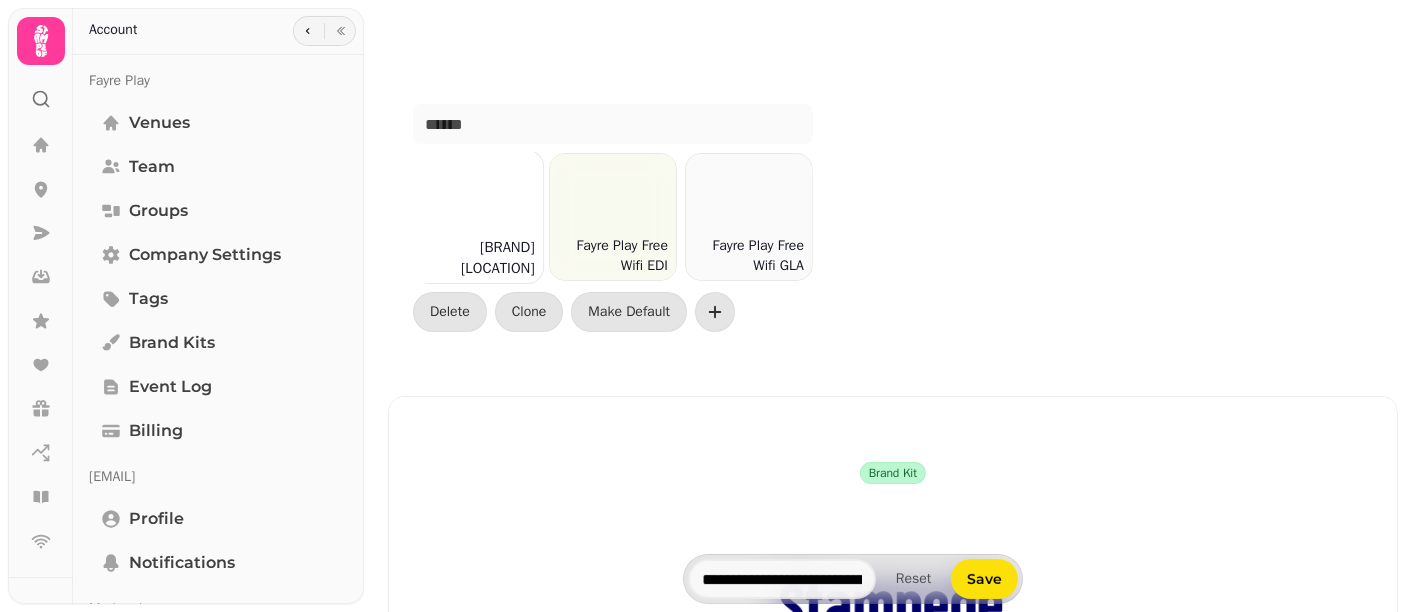scroll, scrollTop: 0, scrollLeft: 0, axis: both 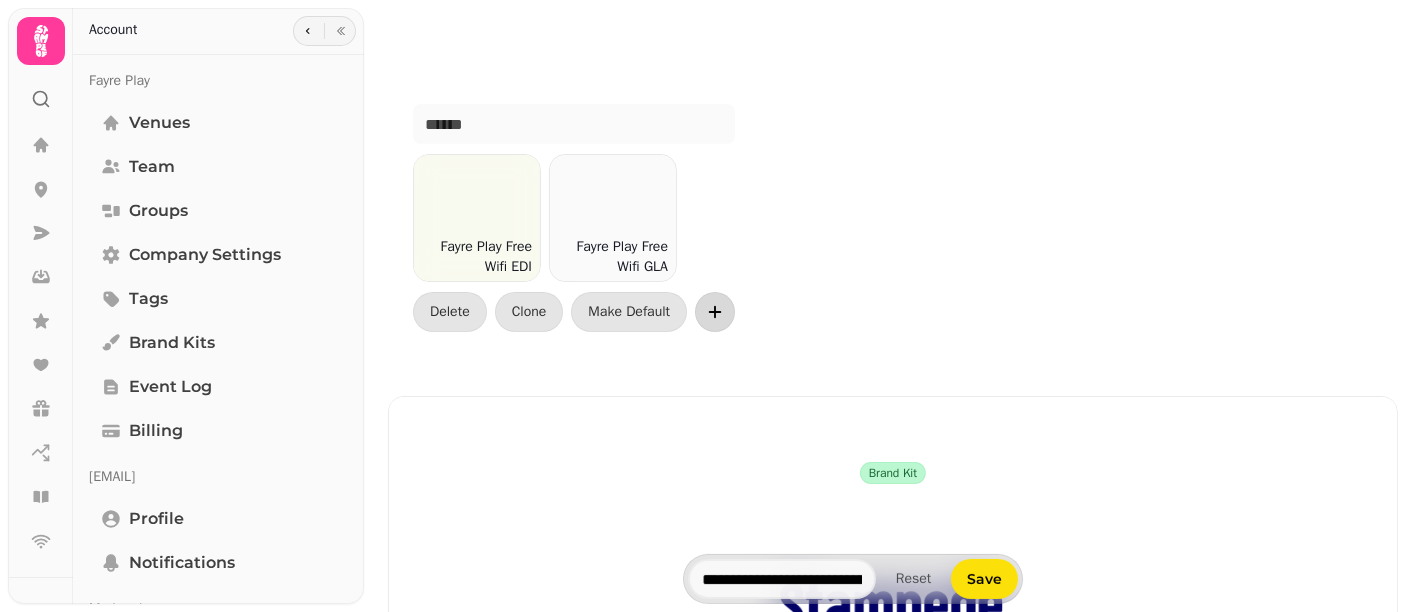 click 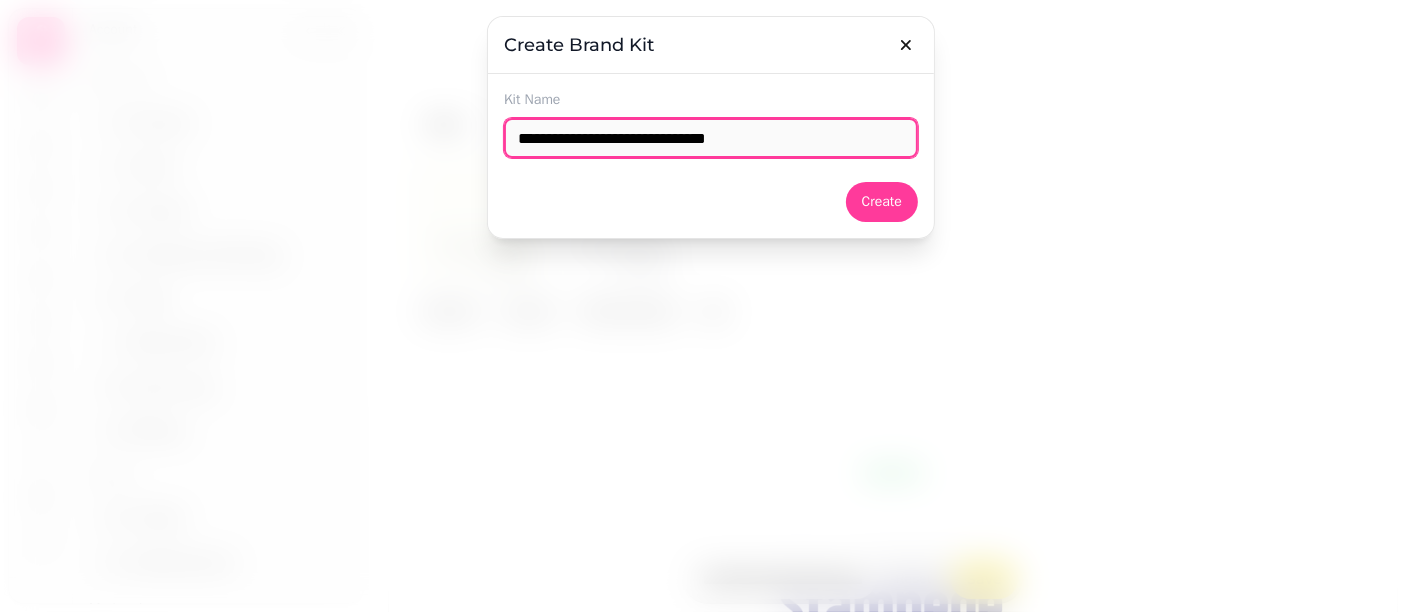 click on "**********" at bounding box center [711, 138] 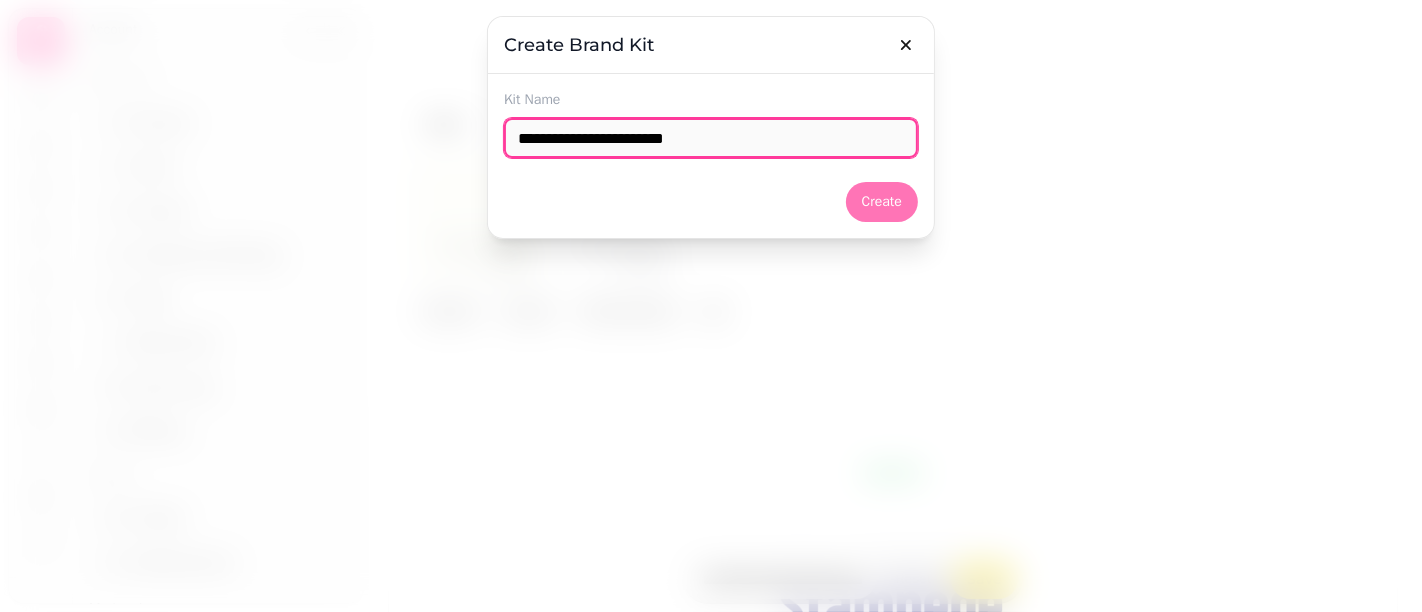 type on "**********" 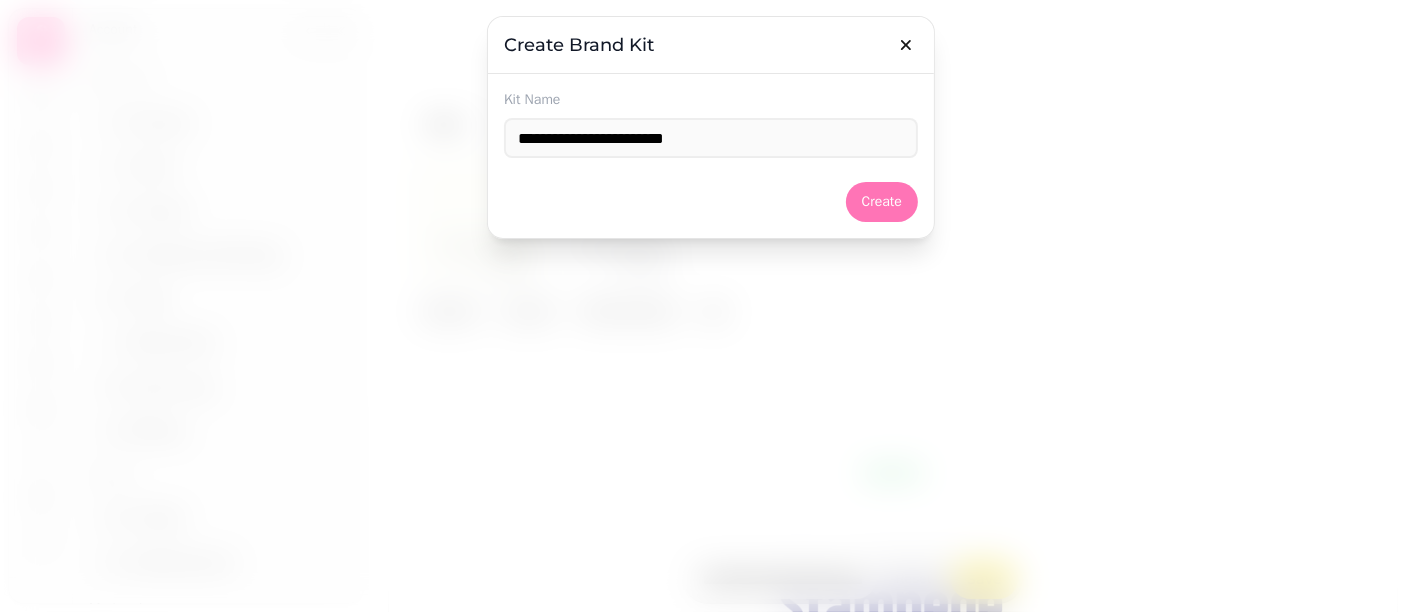 click on "Create" at bounding box center (882, 202) 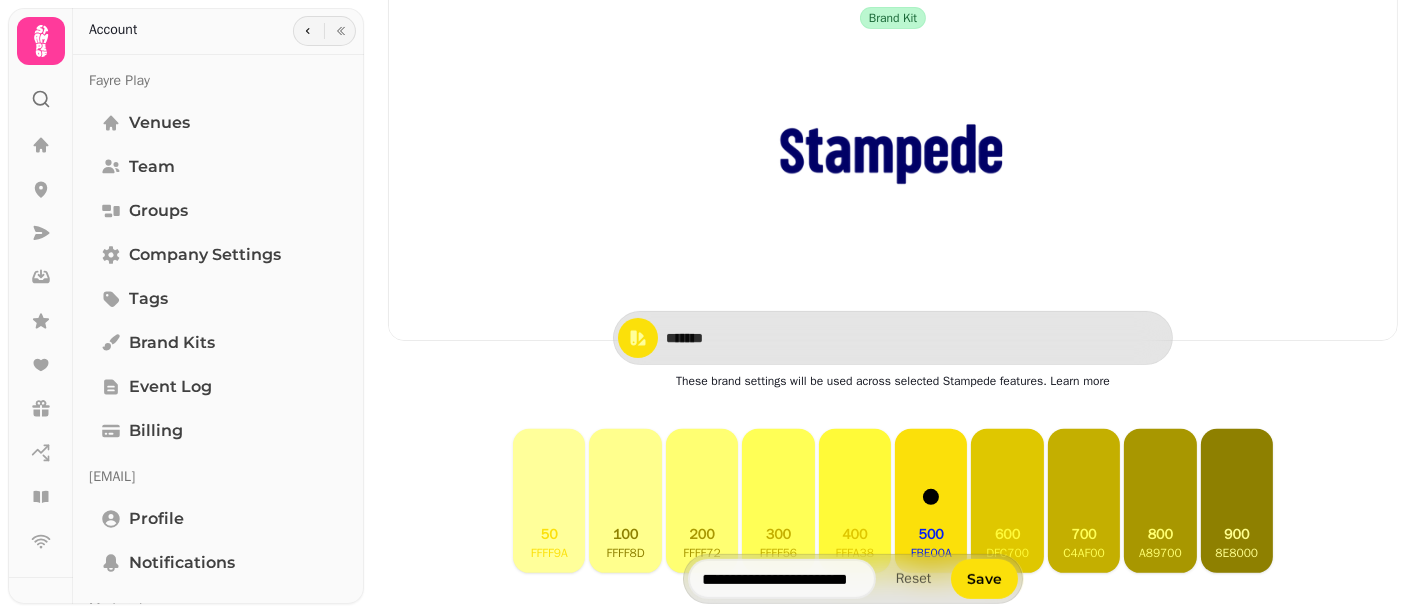 scroll, scrollTop: 457, scrollLeft: 0, axis: vertical 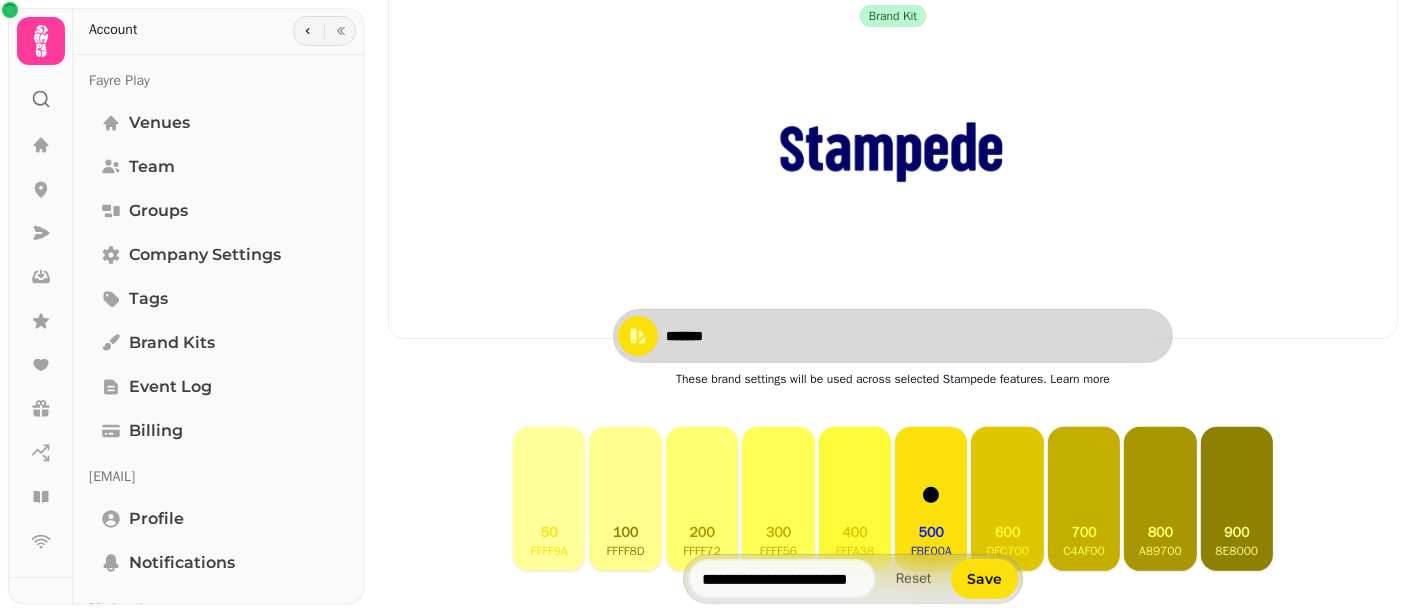 click on "*******" at bounding box center (893, 336) 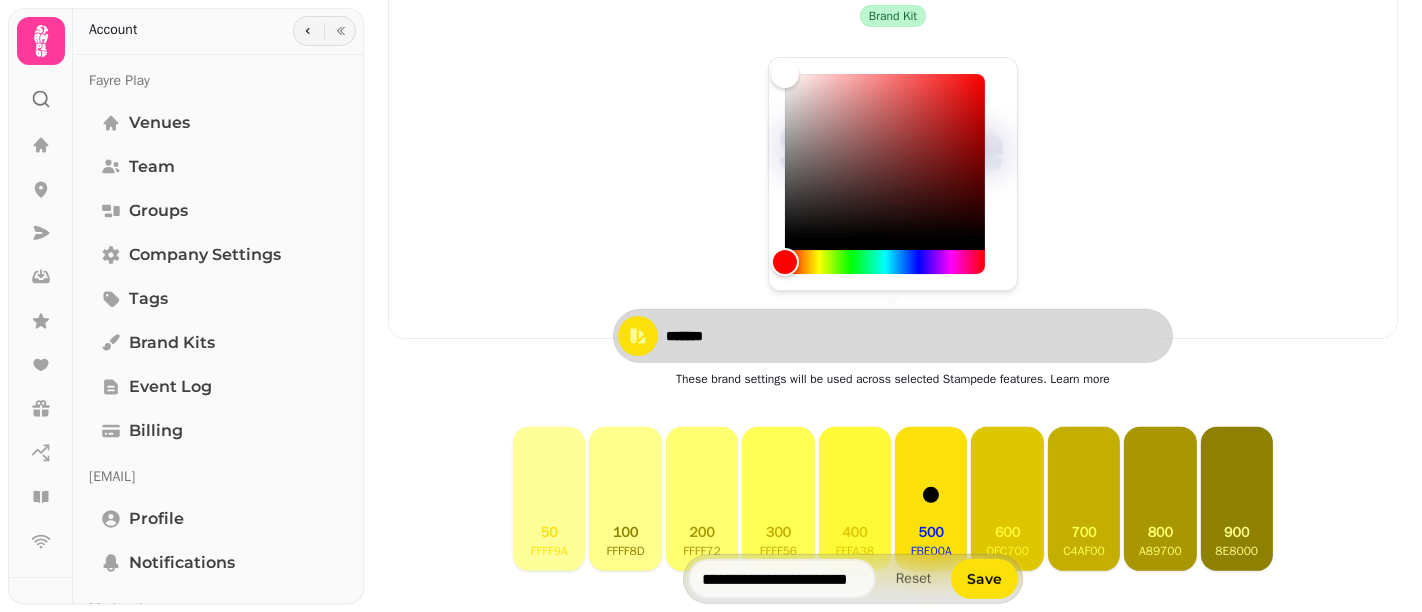 click on "*******" at bounding box center (736, 336) 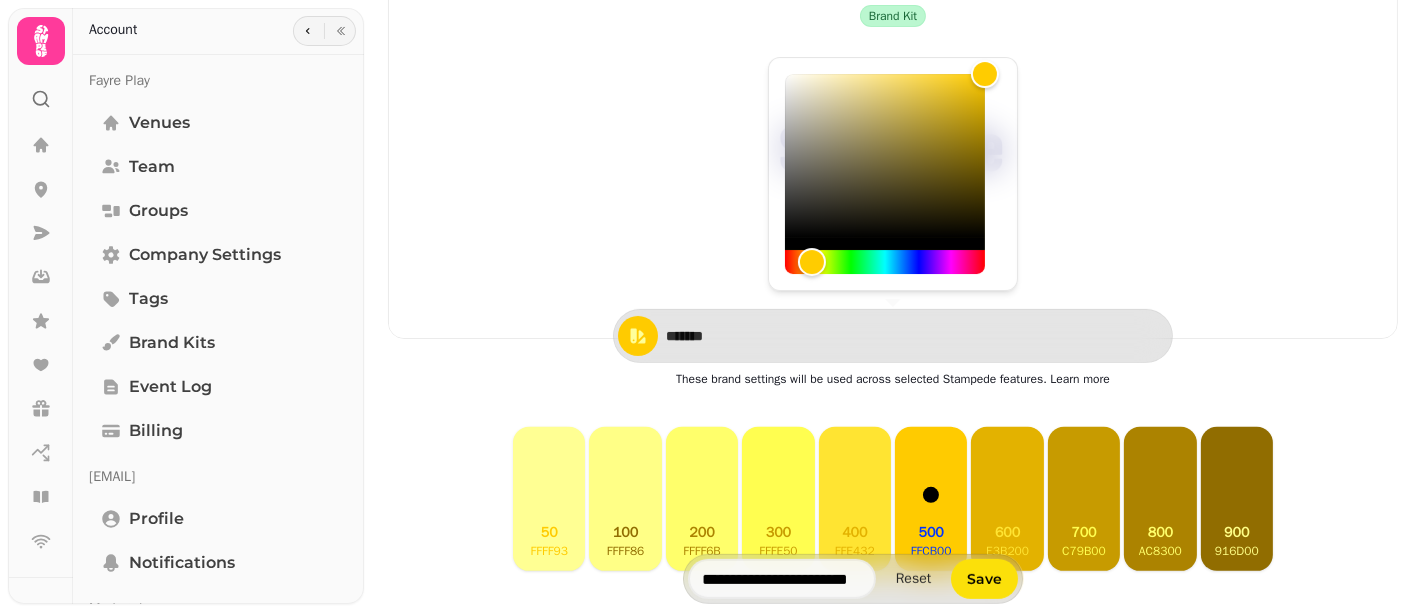 type on "*******" 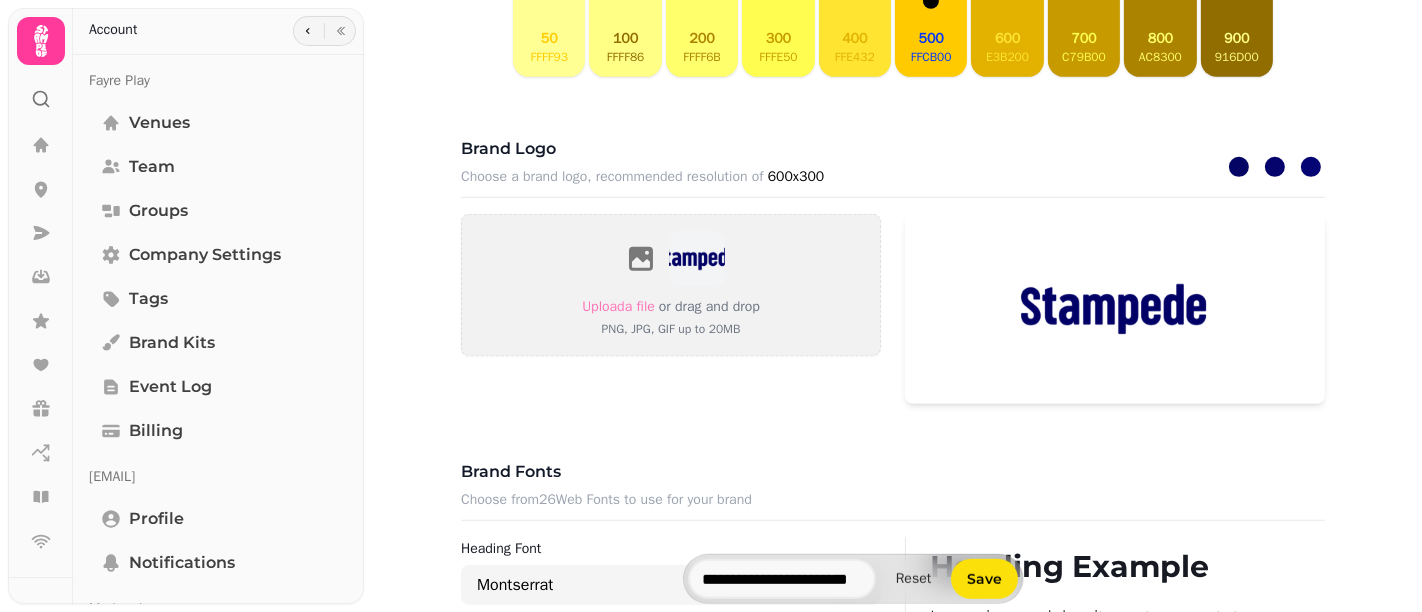 scroll, scrollTop: 950, scrollLeft: 0, axis: vertical 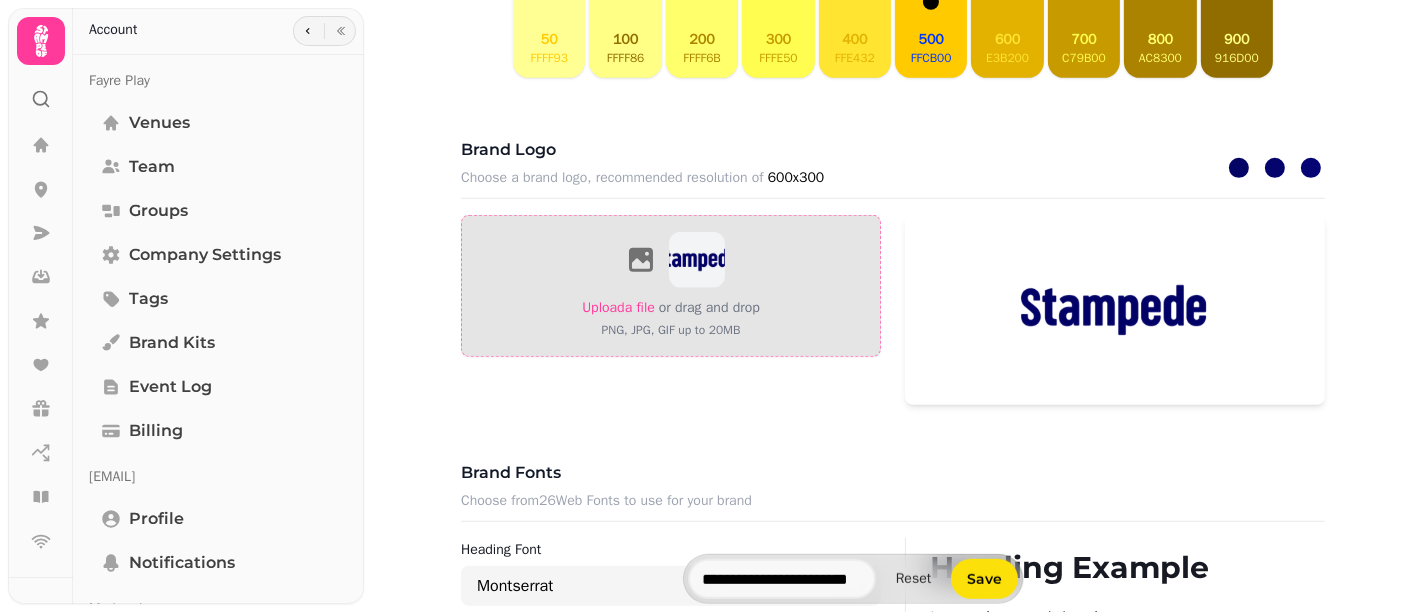click on "Upload  a file" at bounding box center (618, 307) 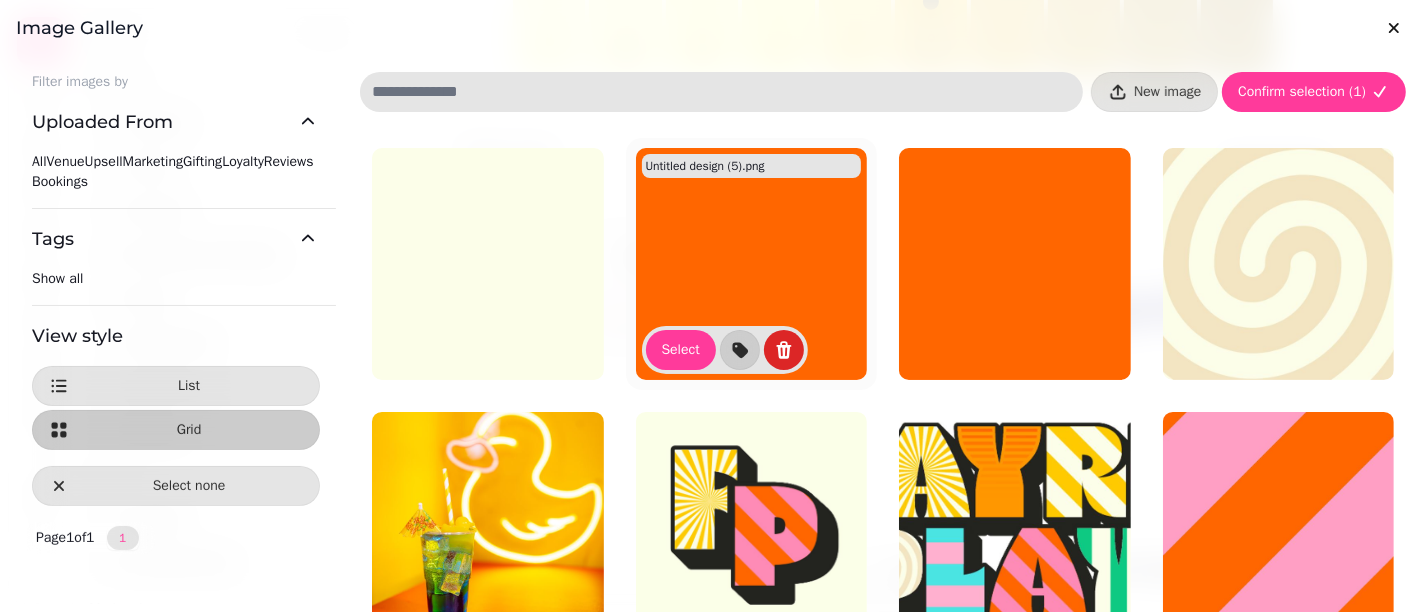 scroll, scrollTop: 97, scrollLeft: 0, axis: vertical 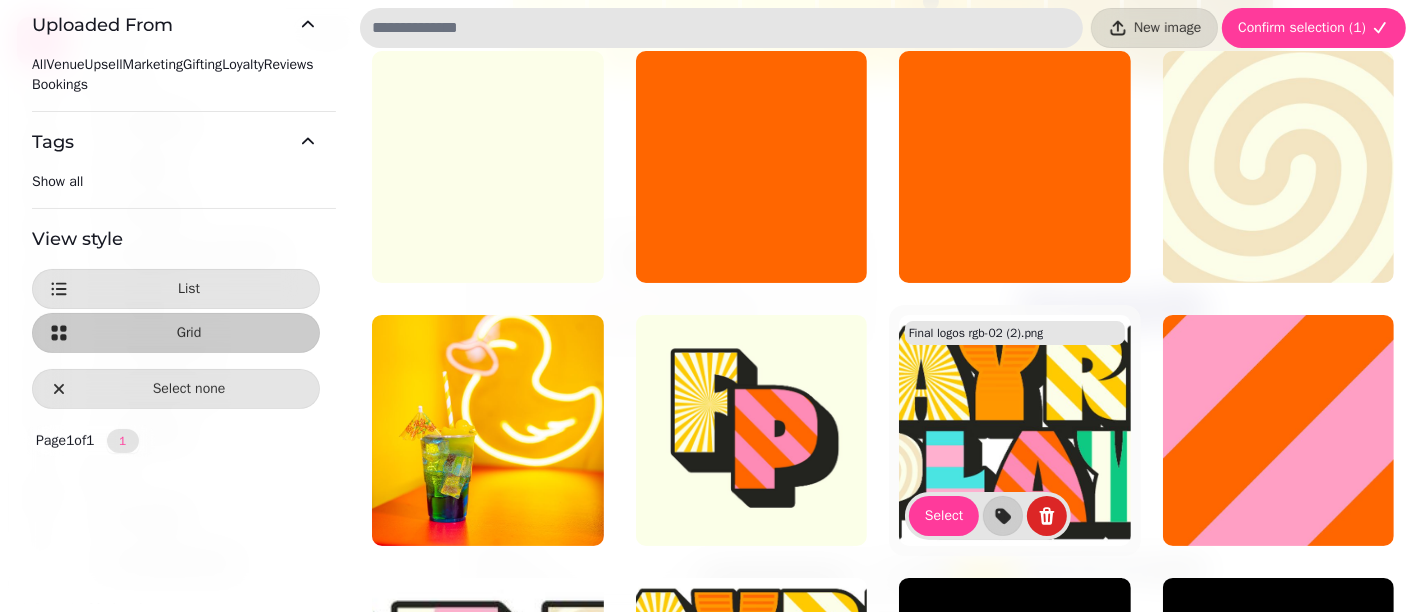 click at bounding box center [1015, 431] 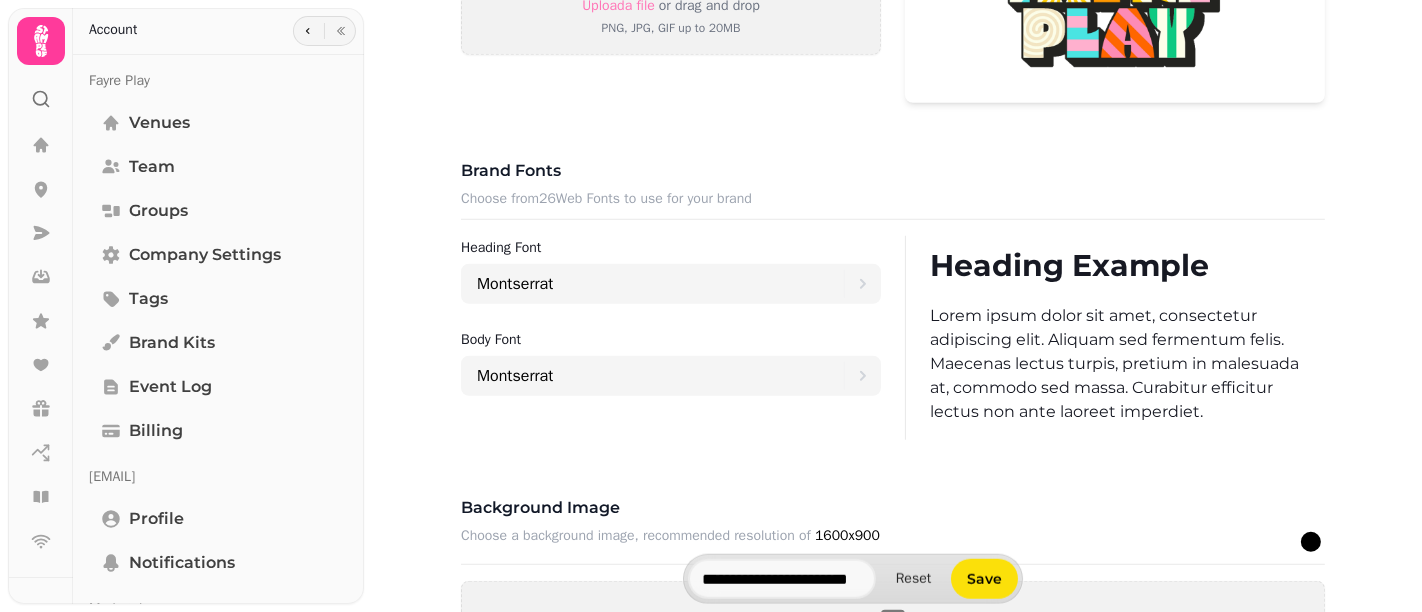scroll, scrollTop: 1253, scrollLeft: 0, axis: vertical 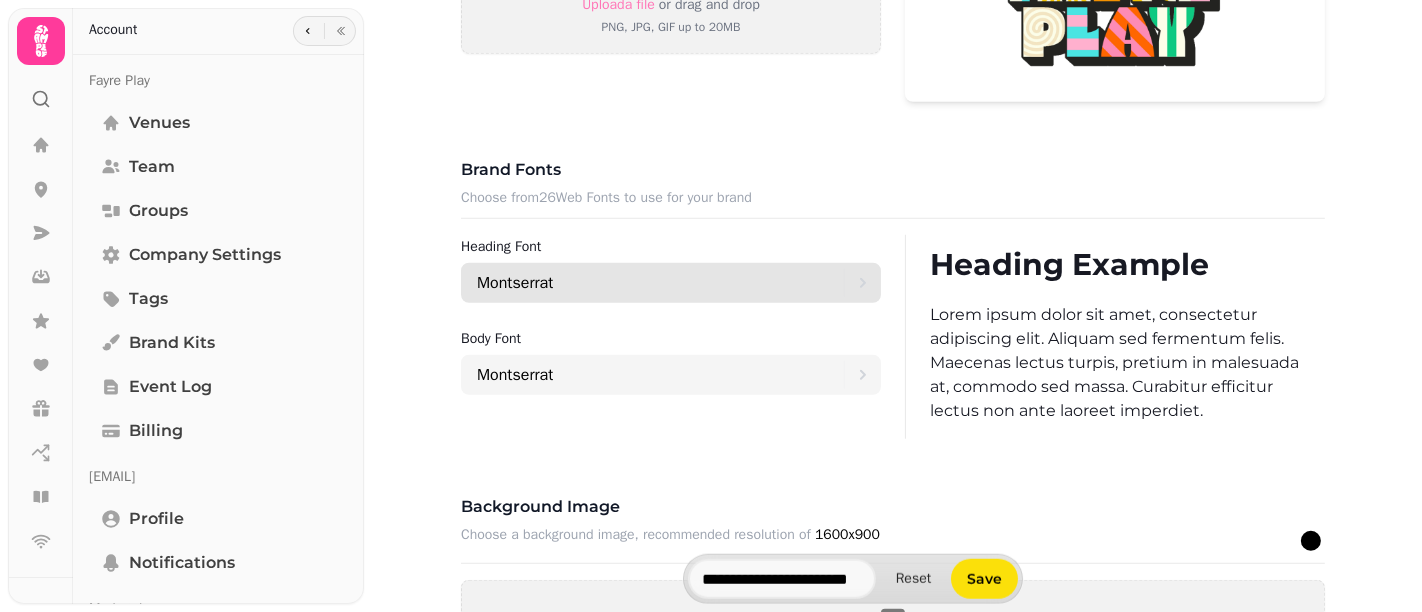 click on "Montserrat" at bounding box center [660, 283] 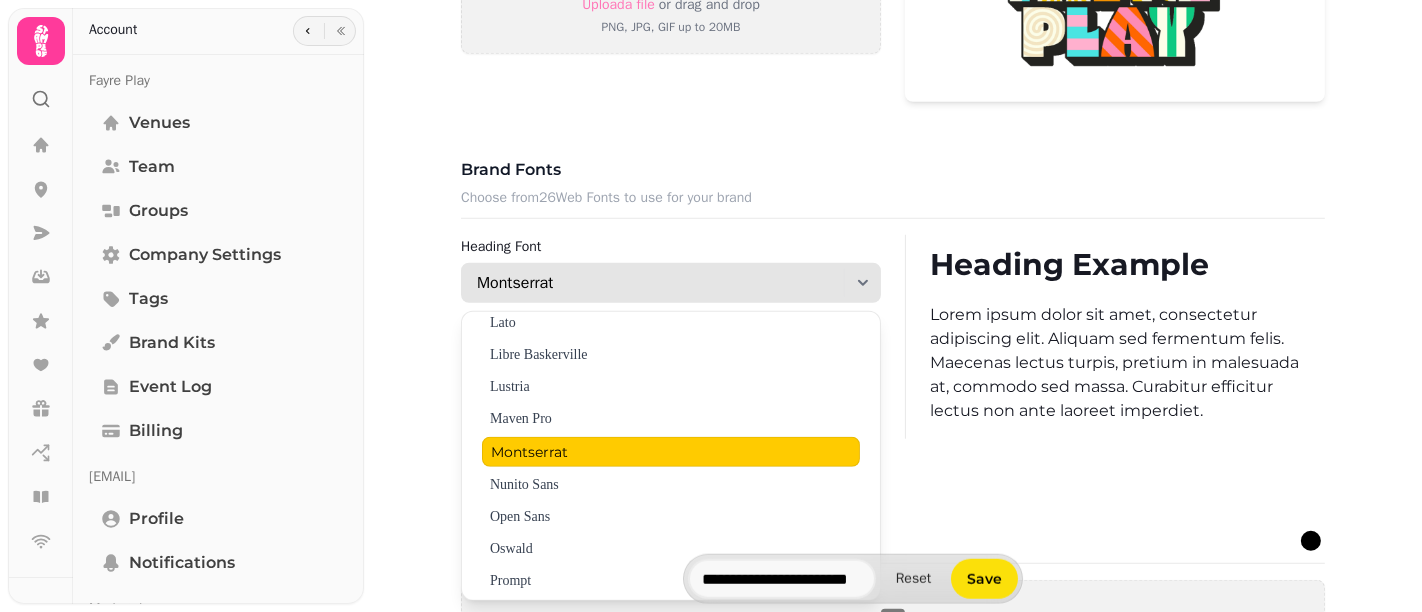 scroll, scrollTop: 557, scrollLeft: 0, axis: vertical 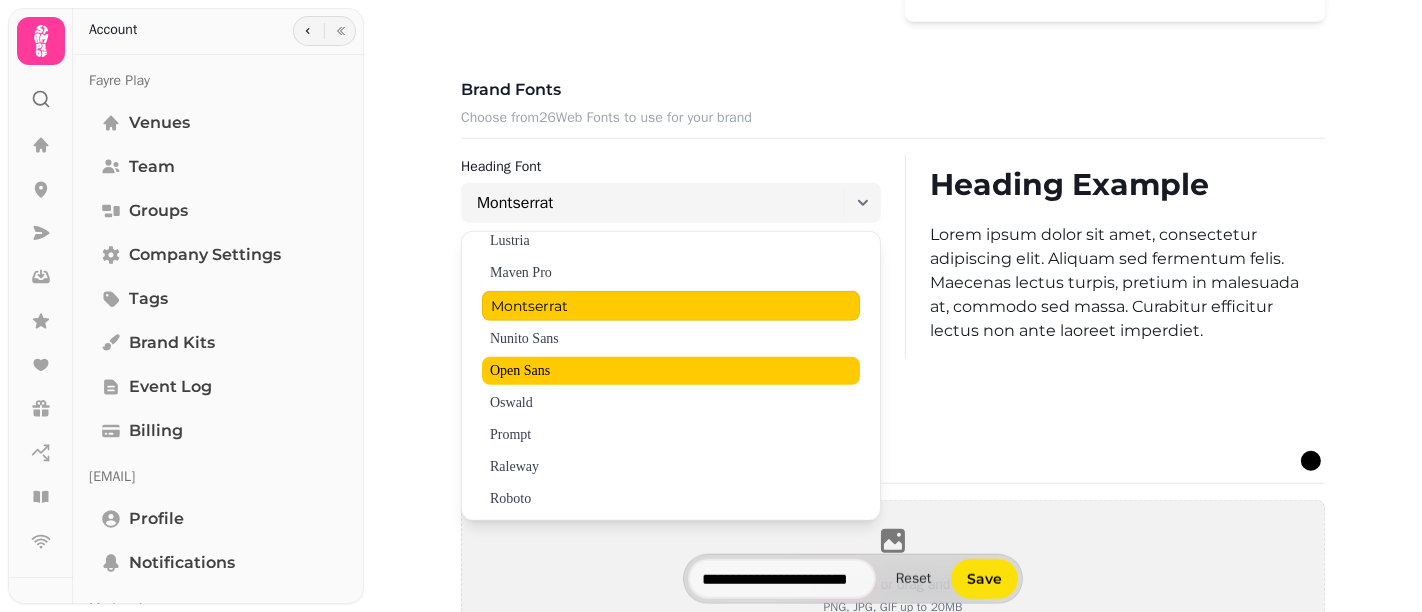 click on "Open Sans" at bounding box center [671, 371] 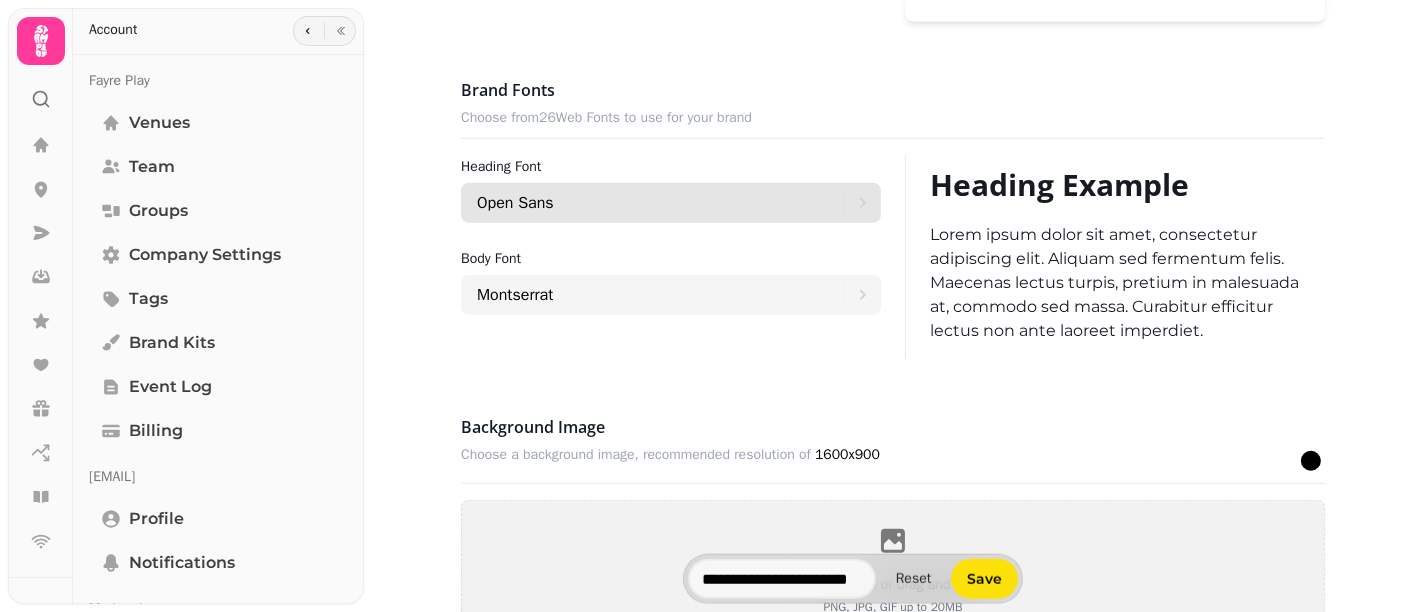 click on "Open Sans" at bounding box center (660, 203) 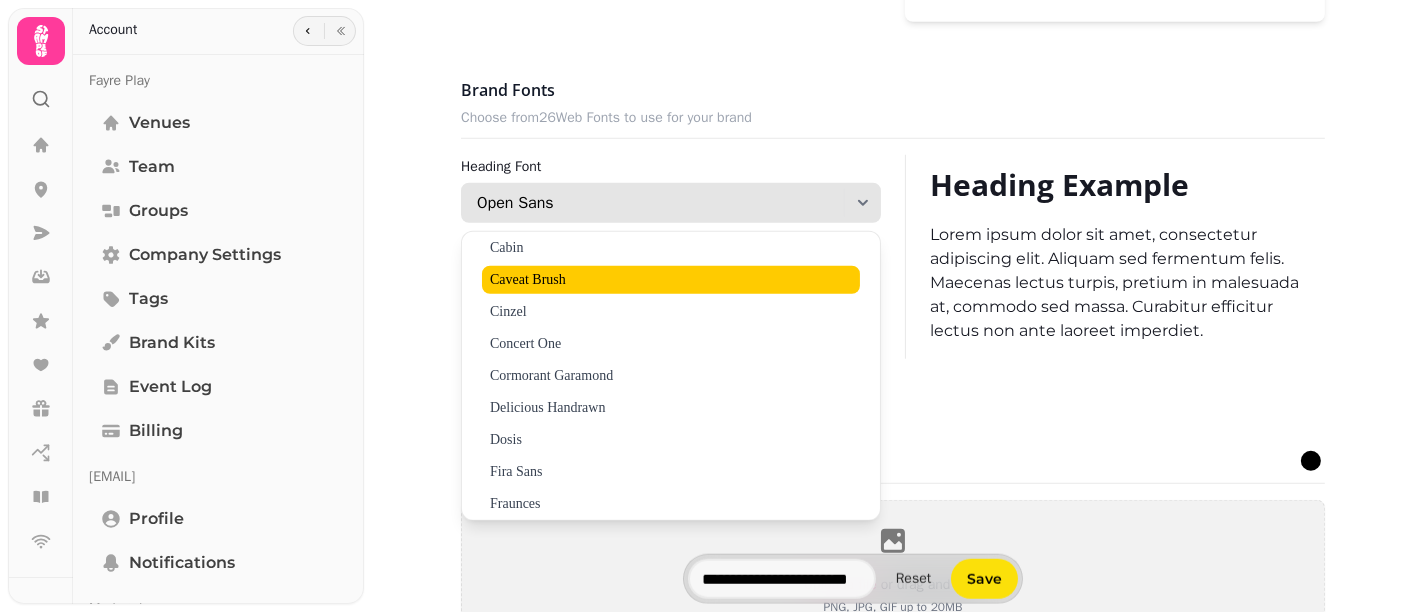 scroll, scrollTop: 31, scrollLeft: 0, axis: vertical 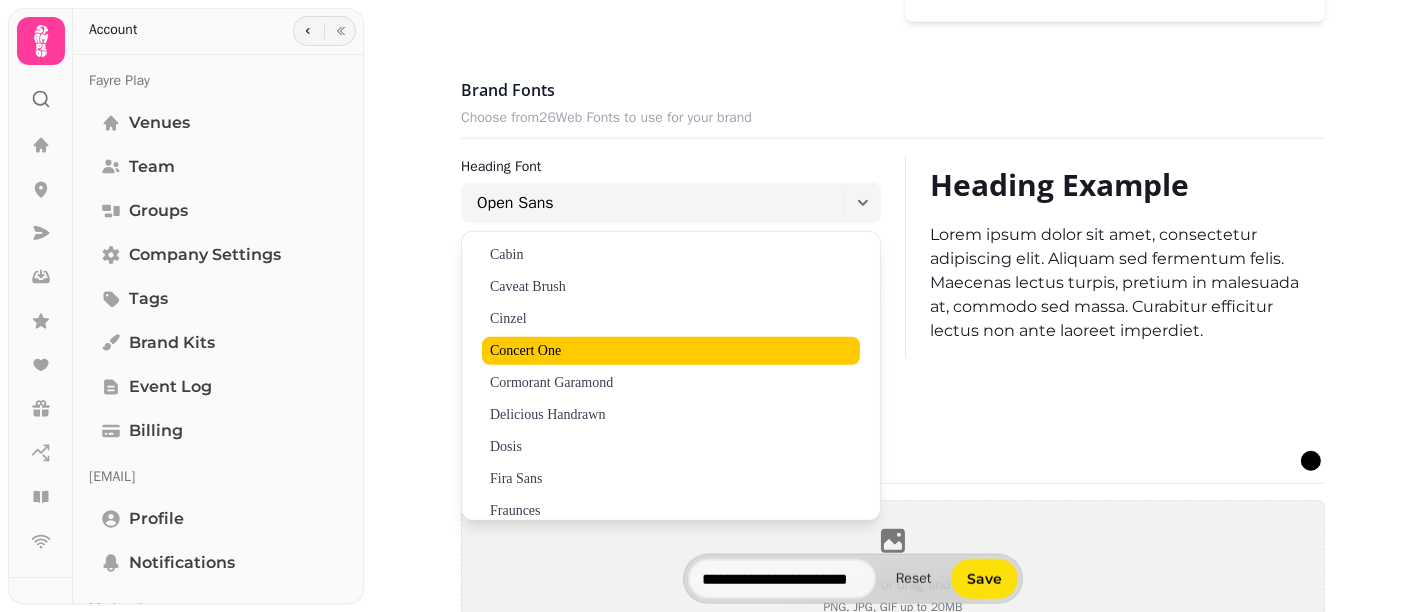 click on "Concert One" at bounding box center [671, 351] 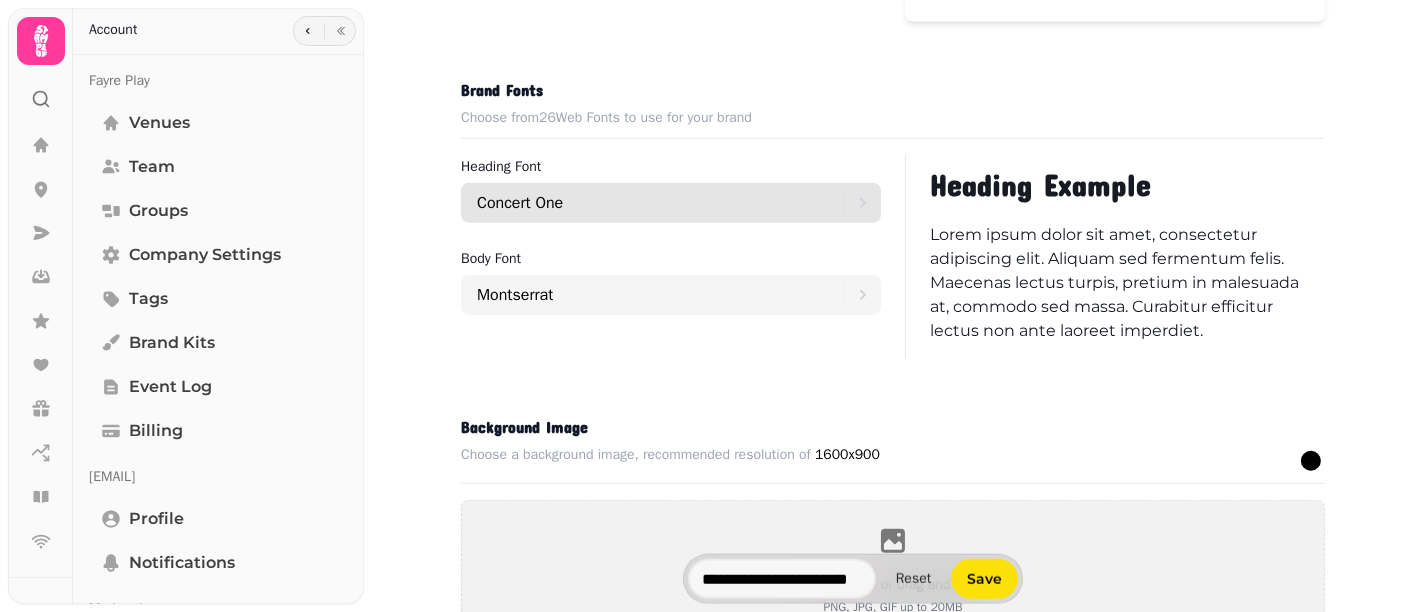 click on "Concert One" at bounding box center (660, 203) 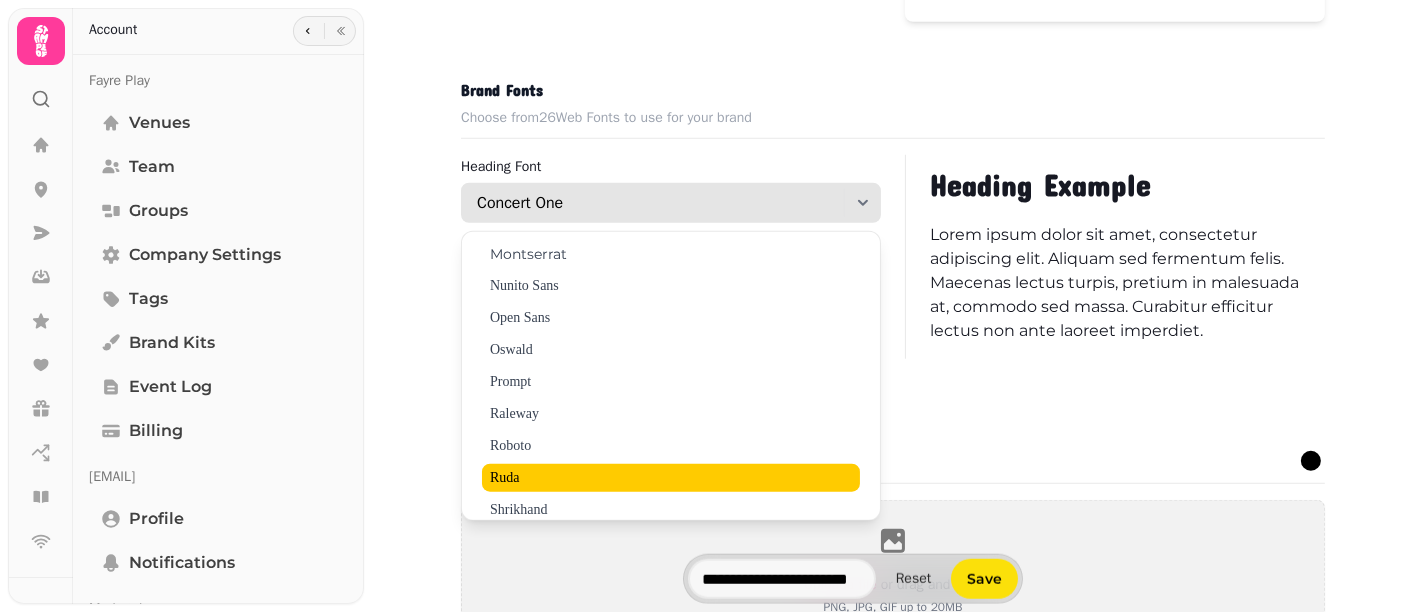 scroll, scrollTop: 512, scrollLeft: 0, axis: vertical 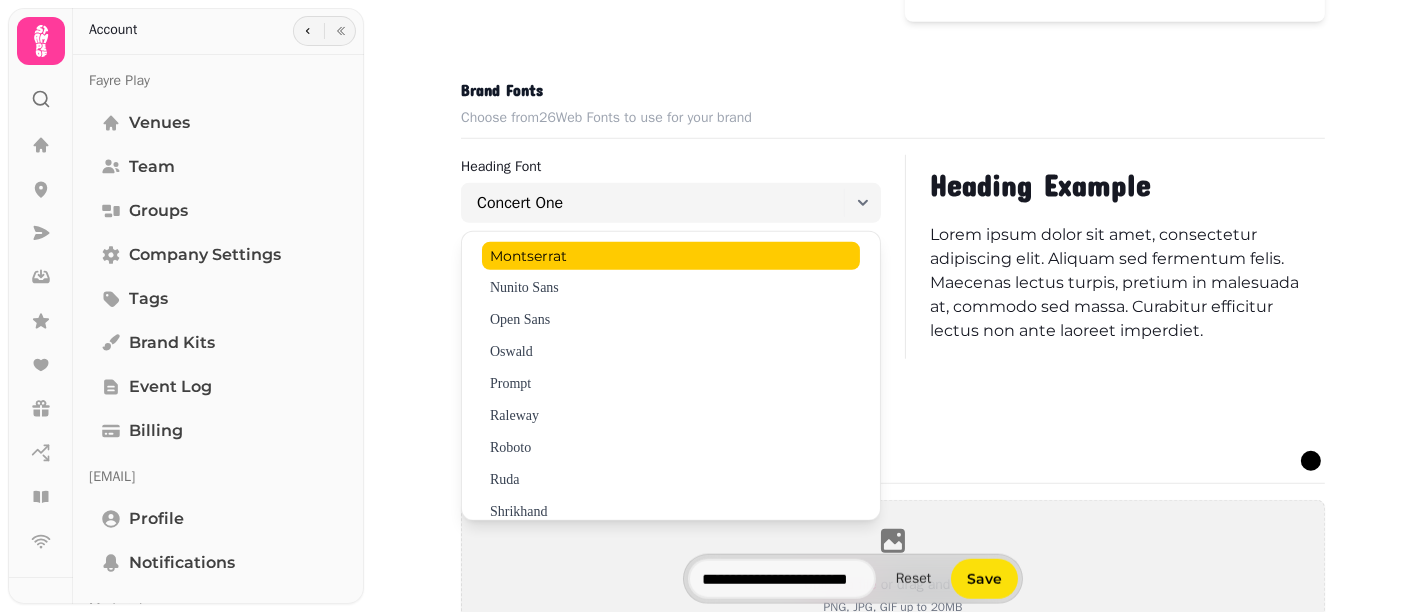 click on "Montserrat" at bounding box center (671, 256) 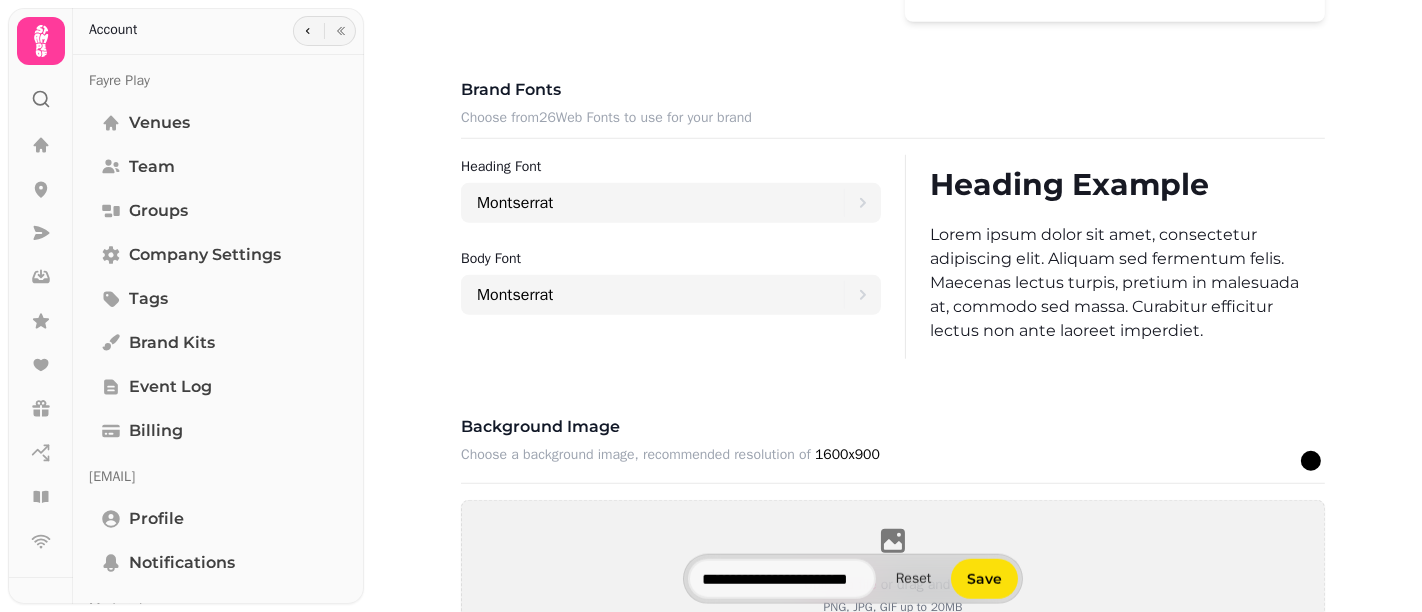 click on "Brand fonts Choose from  26  Web Fonts to use for your brand Heading font Montserrat Body font Montserrat Heading Example Lorem ipsum dolor sit amet, consectetur adipiscing elit. Aliquam sed fermentum felis. Maecenas lectus turpis, pretium in malesuada at, commodo sed massa. Curabitur efficitur lectus non ante laoreet imperdiet." at bounding box center [893, 206] 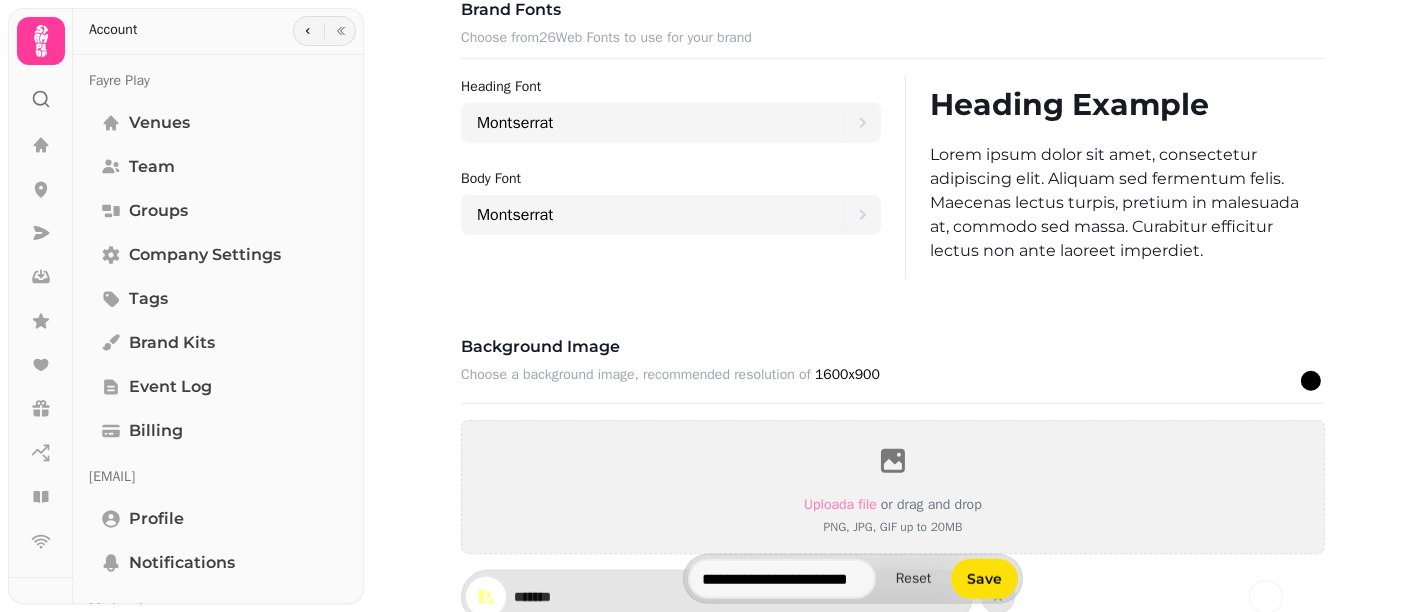 scroll, scrollTop: 1421, scrollLeft: 0, axis: vertical 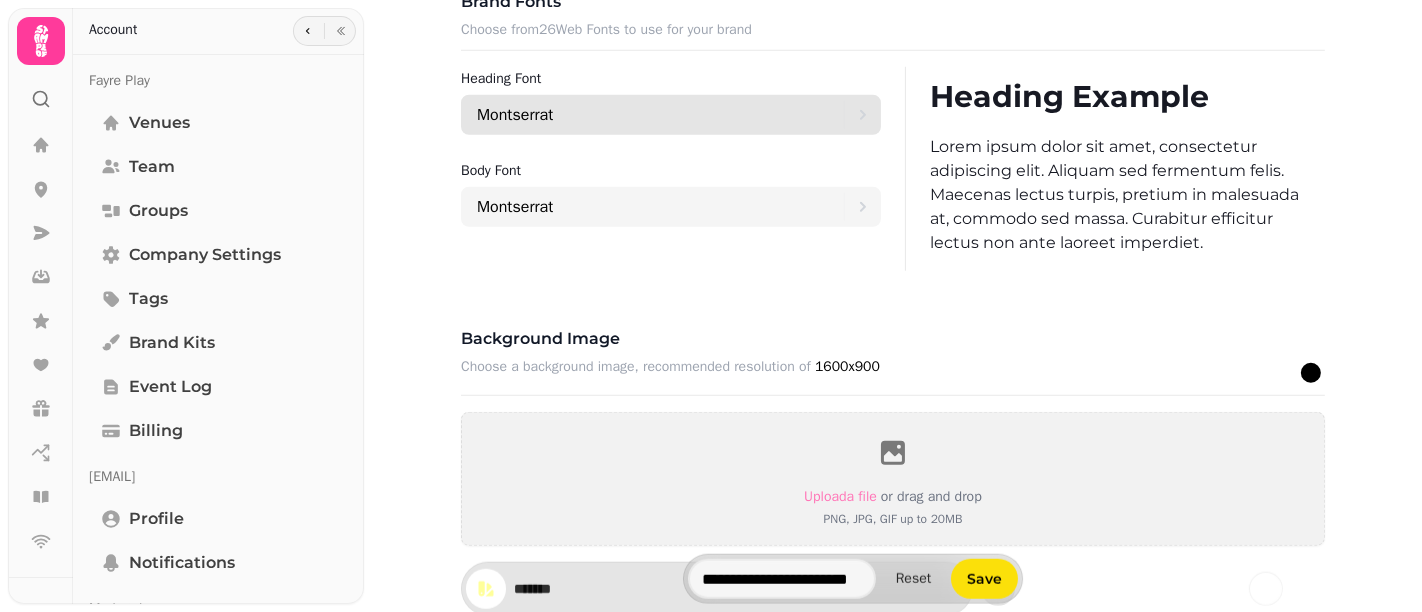 click on "Montserrat" at bounding box center [660, 115] 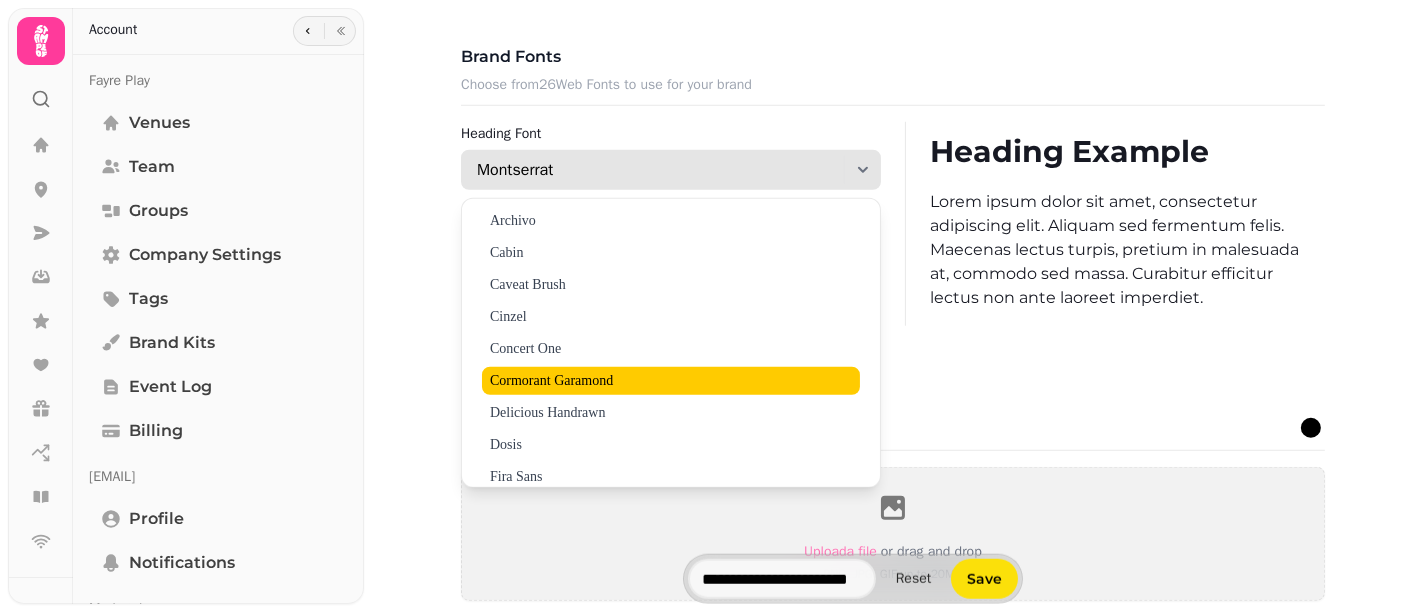 scroll, scrollTop: 1364, scrollLeft: 0, axis: vertical 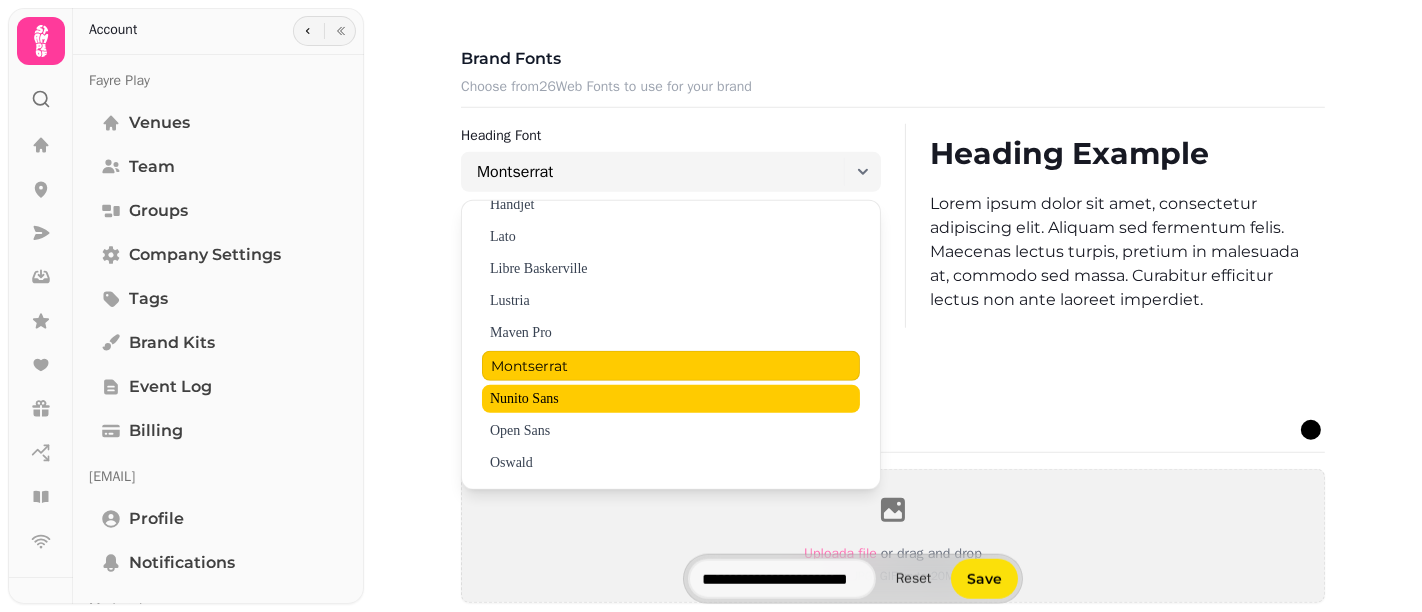 click on "Nunito Sans" at bounding box center (671, 399) 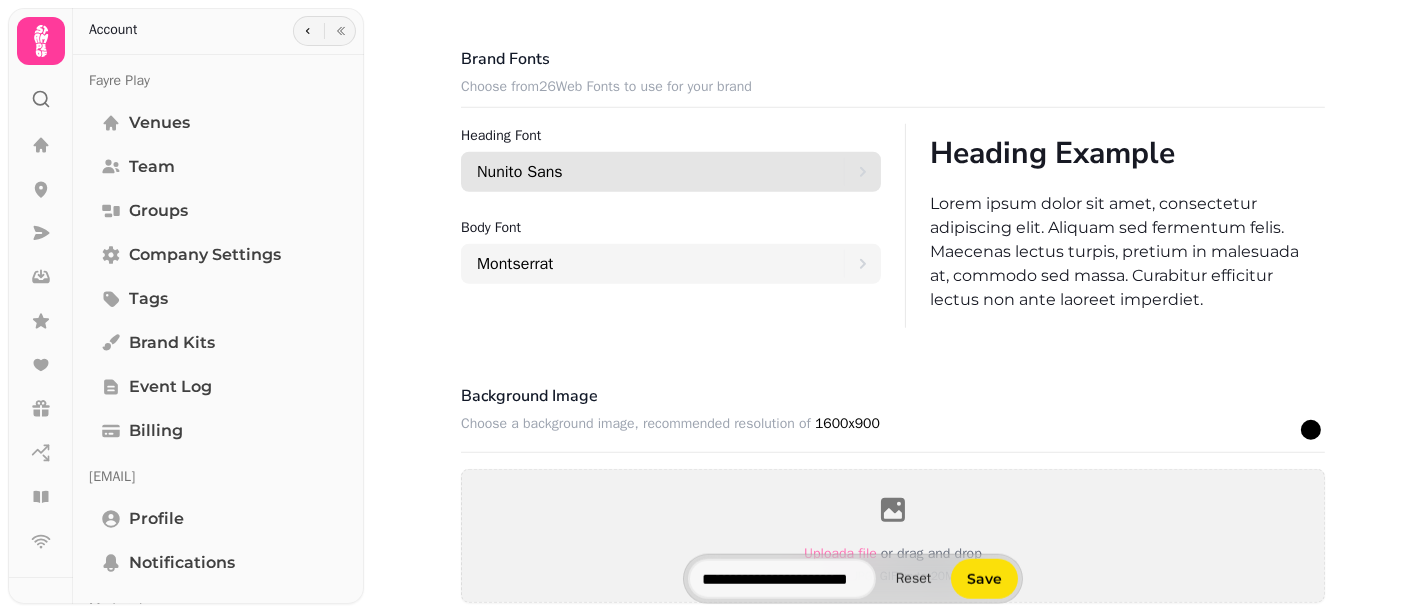 click on "Nunito Sans" at bounding box center [660, 172] 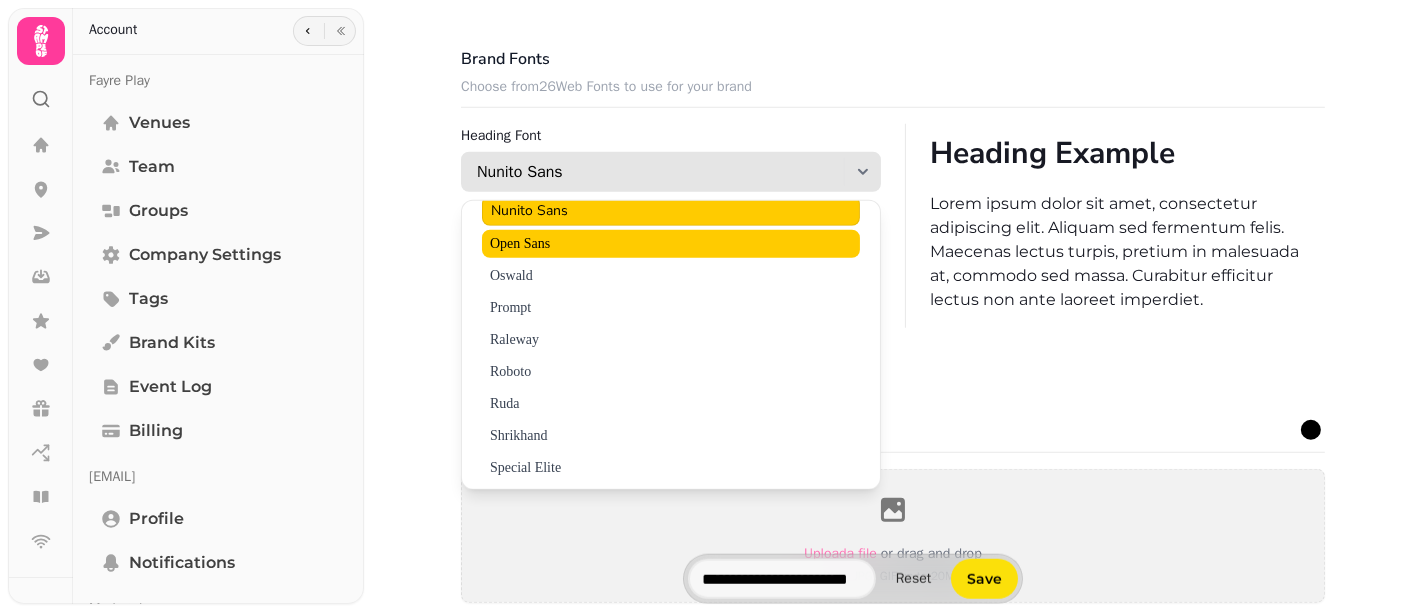 scroll, scrollTop: 521, scrollLeft: 0, axis: vertical 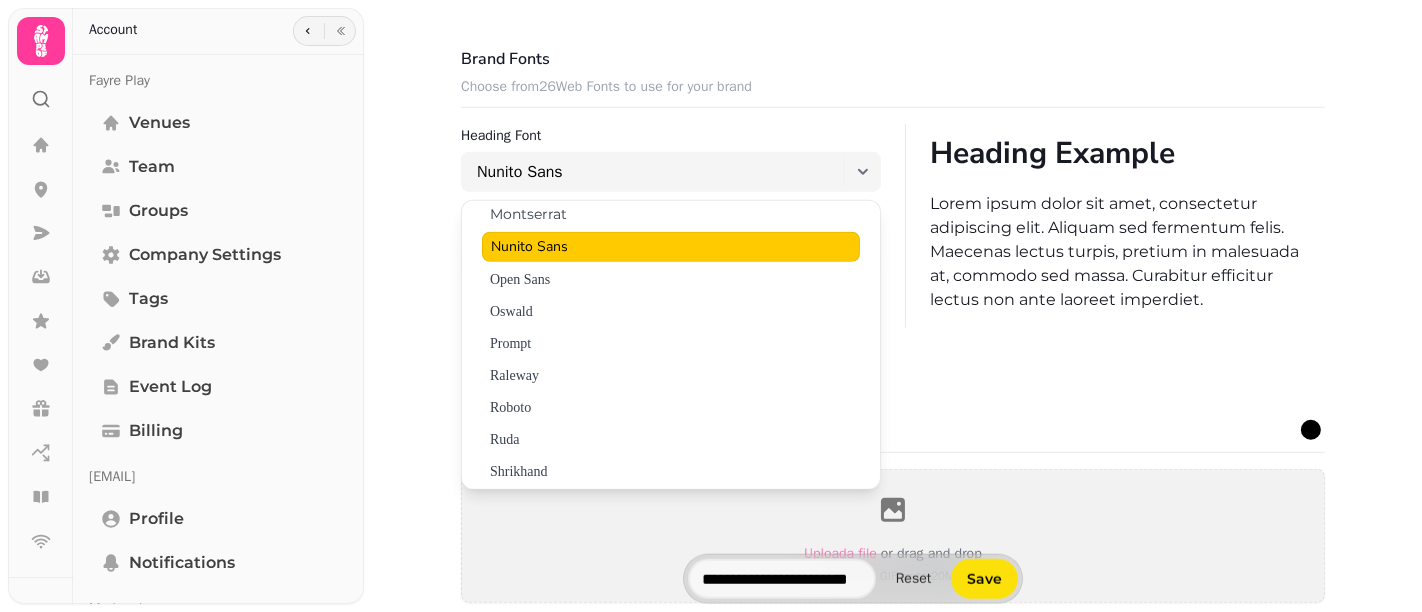 click on "Archivo Cabin Caveat Brush Cinzel Concert One Cormorant Garamond Delicious Handrawn Dosis Fira Sans Fraunces Gloock Handjet Lato Libre Baskerville Lustria Maven Pro Montserrat Nunito Sans Open Sans Oswald Prompt Raleway Roboto Ruda Shrikhand Special Elite" at bounding box center (671, 345) 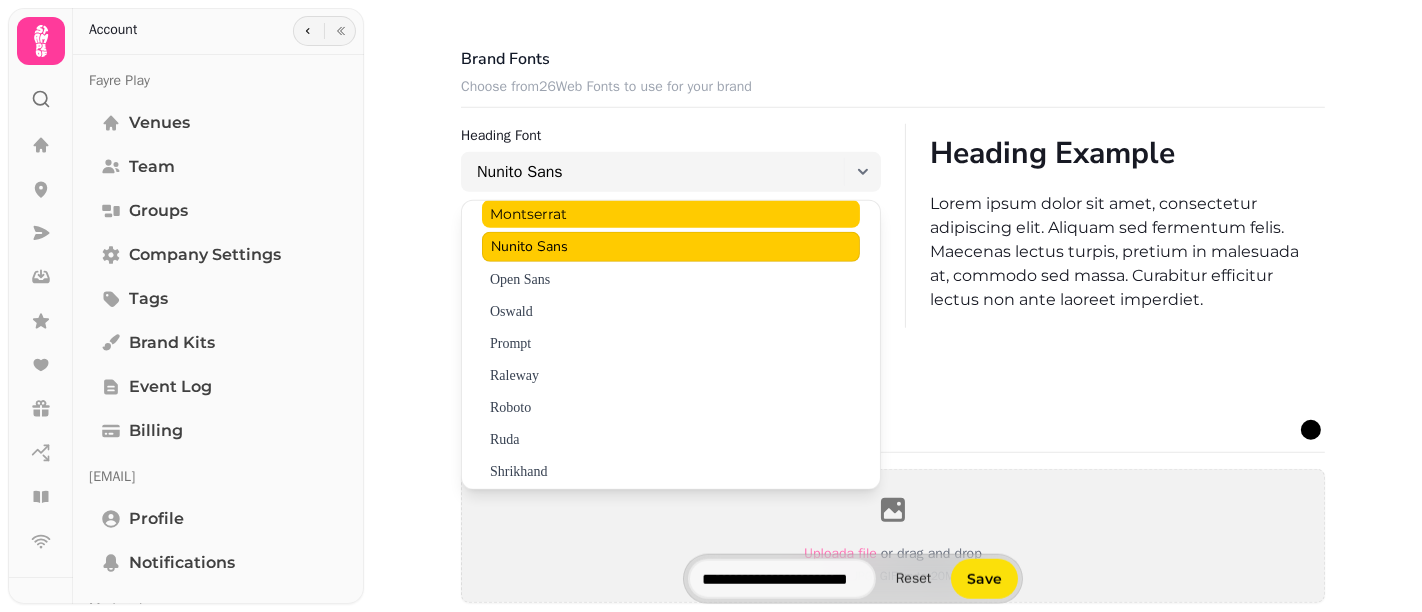 click on "Montserrat" at bounding box center [671, 214] 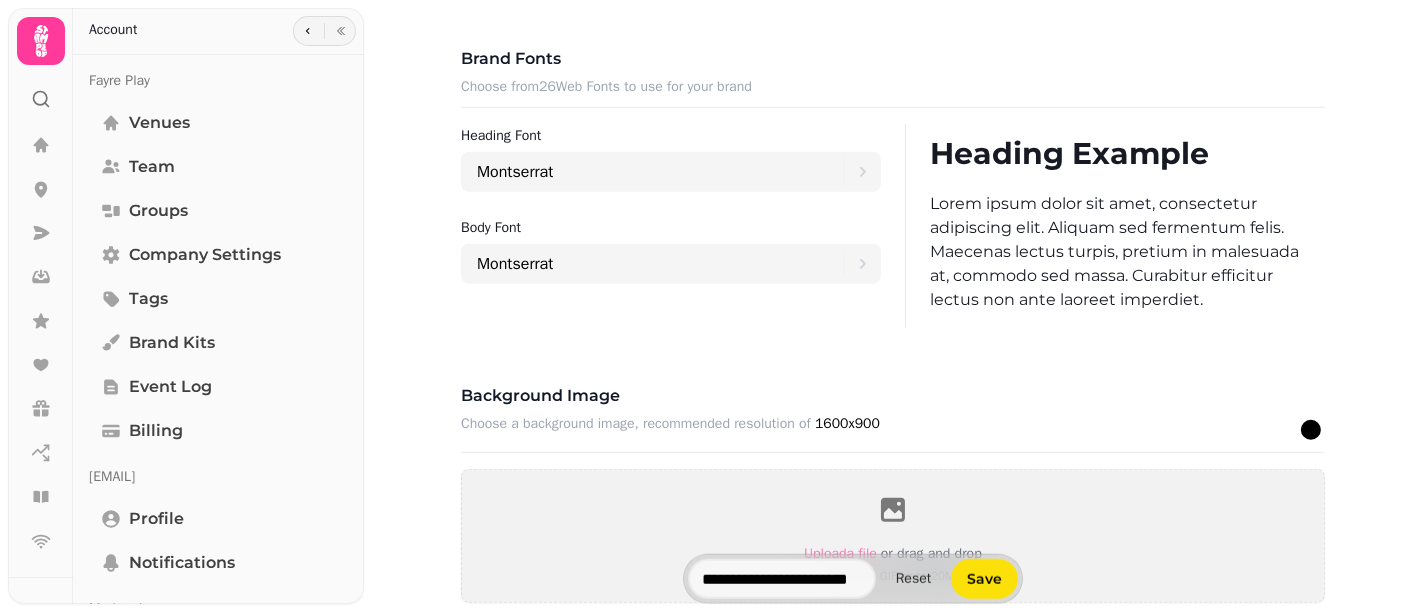 click on "Brand kit [BRAND] Free Wifi [LOCATION] ******* These brand settings will be used across selected Stampede features.   Learn more 50 ffff93 100 ffff86 200 ffff6b 300 fffe50 400 ffe432 500 ffcb00 600 e3b200 700 c79b00 800 ac8300 900 916d00 Brand logo Choose a brand logo, recommended resolution of   600x300 Upload  a file or drag and drop PNG, JPG, GIF up to 20MB Brand fonts Choose from  26  Web Fonts to use for your brand Heading font Montserrat Body font Montserrat Heading Example Lorem ipsum dolor sit amet, consectetur adipiscing elit. Aliquam sed fermentum felis. Maecenas lectus turpis, pretium in malesuada at, commodo sed massa. Curabitur efficitur lectus non ante laoreet imperdiet. Background image Choose a background image, recommended resolution of   1600x900 #ffffff  colour selected #000000  colour selected Upload  a file or drag and drop PNG, JPG, GIF up to 20MB ******* Corners Round Square Example" at bounding box center (893, -76) 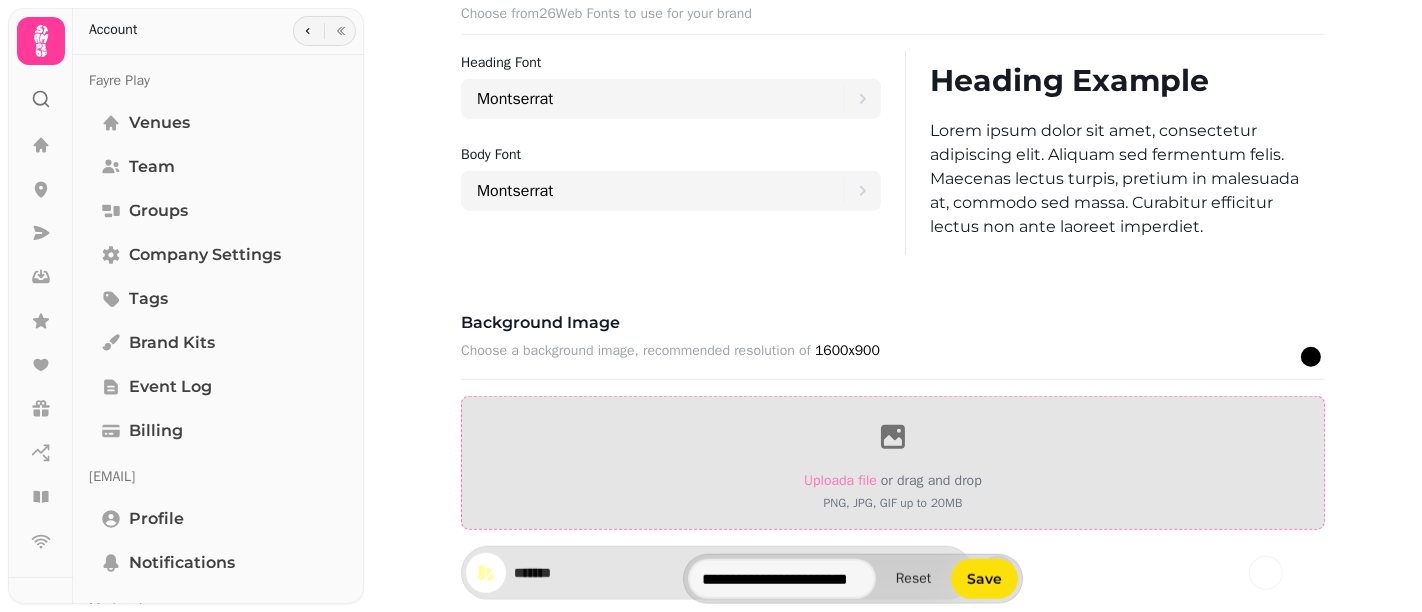 scroll, scrollTop: 1617, scrollLeft: 0, axis: vertical 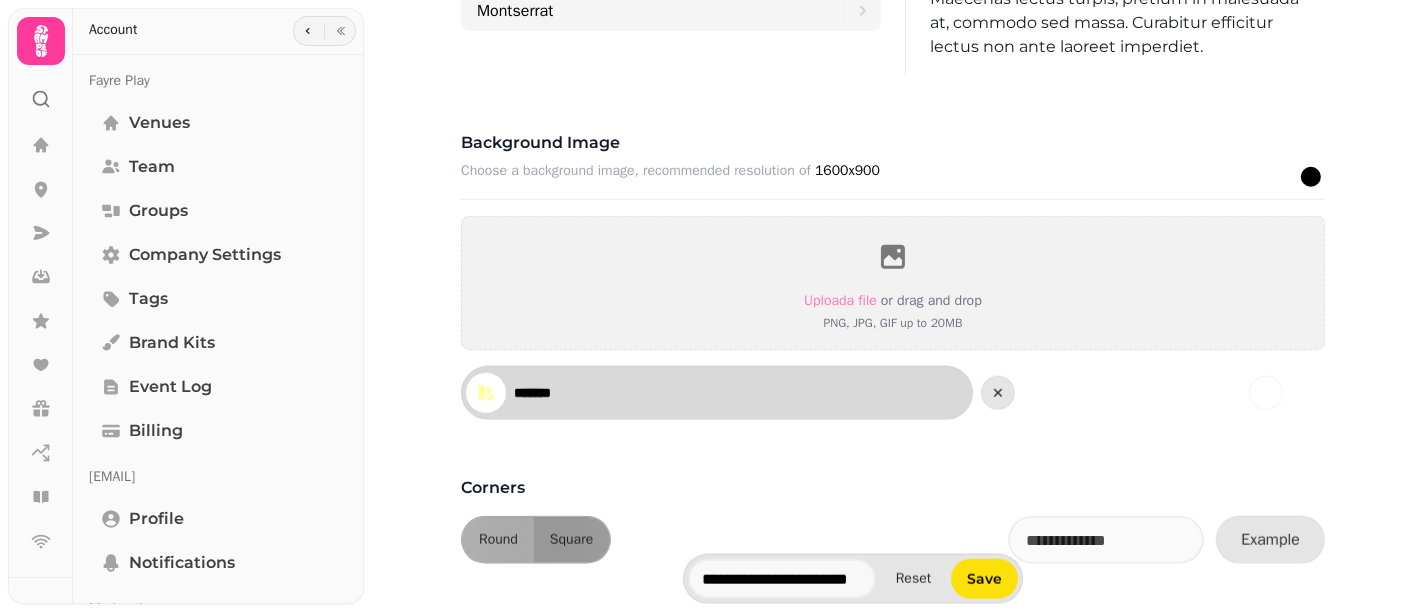 click on "*******" at bounding box center (717, 393) 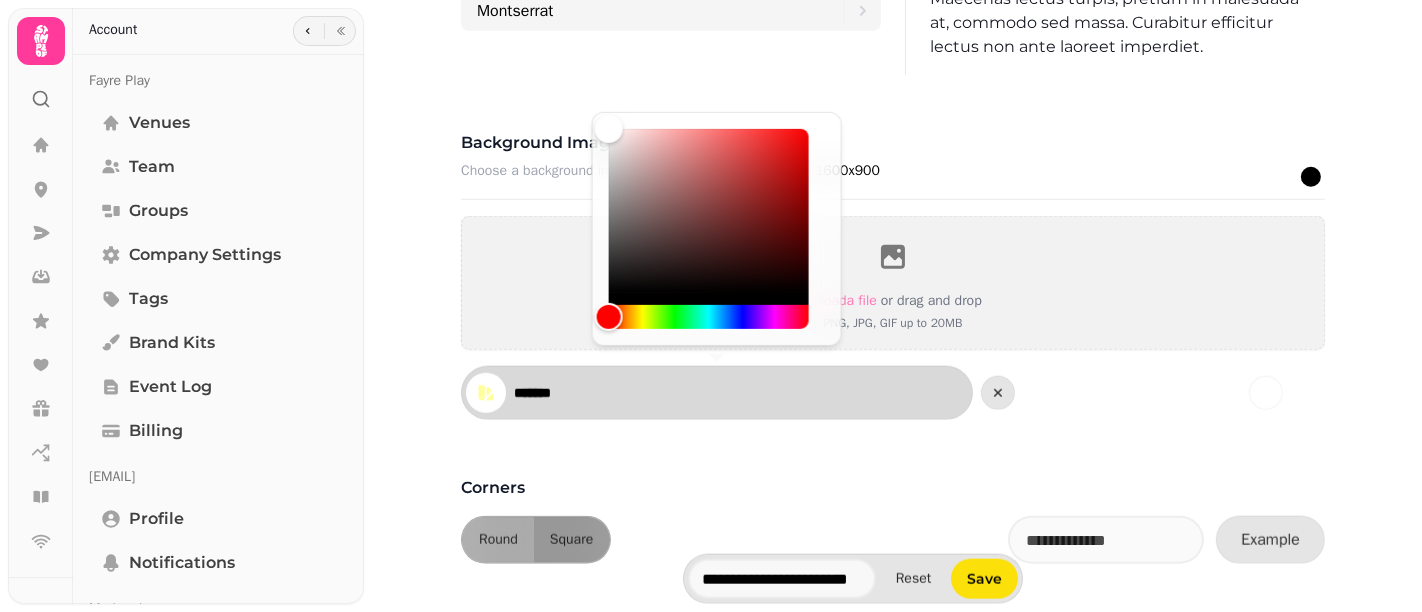 click on "*******" at bounding box center [584, 393] 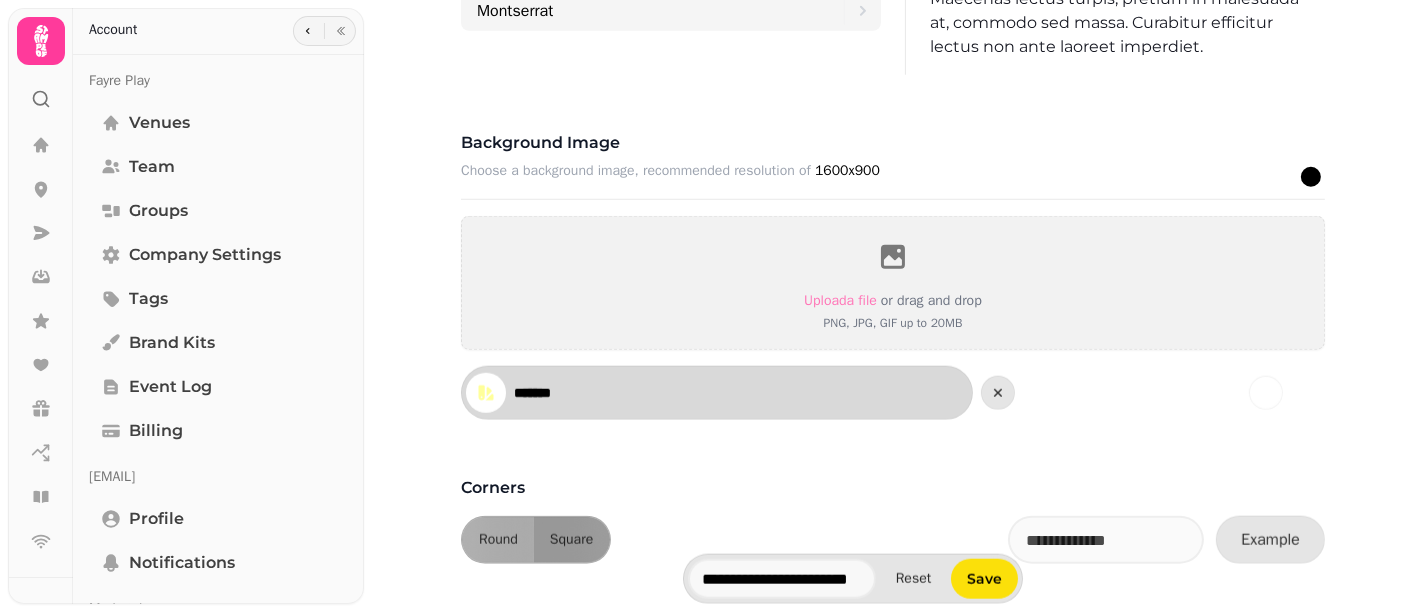 paste 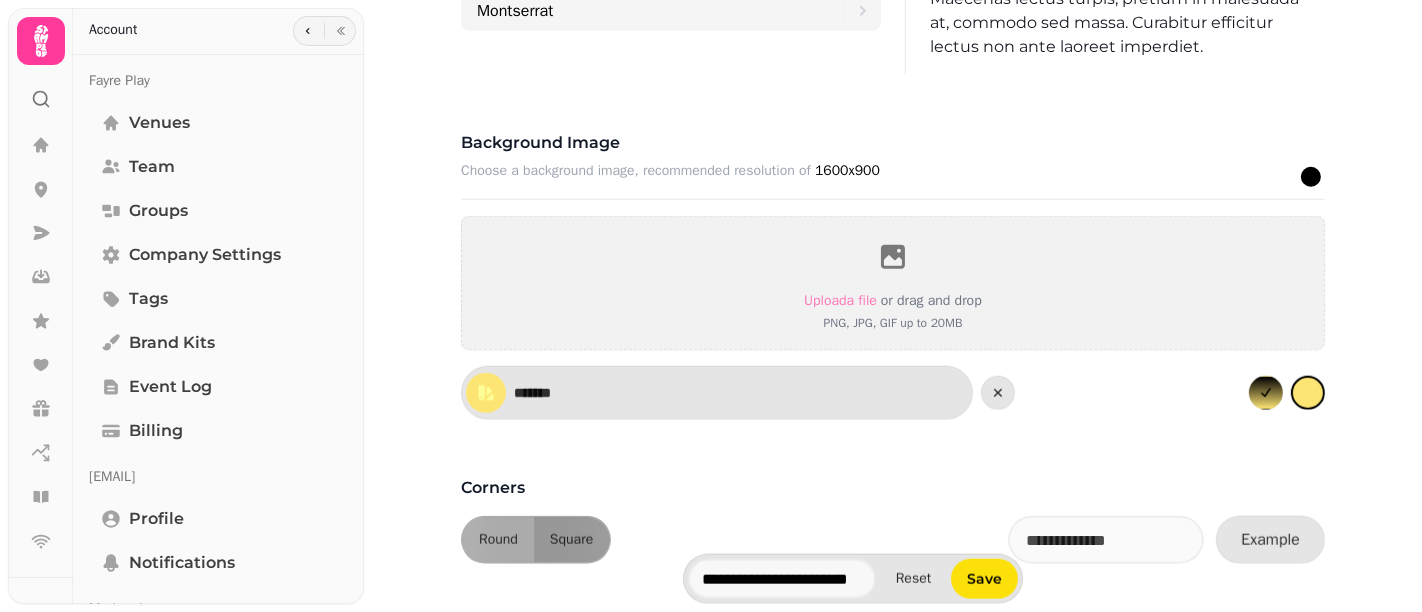 click on "Brand kit [BRAND] Free Wifi [LOCATION] ******* These brand settings will be used across selected Stampede features.   Learn more 50 ffff93 100 ffff86 200 ffff6b 300 fffe50 400 ffe432 500 ffcb00 600 e3b200 700 c79b00 800 ac8300 900 916d00 Brand logo Choose a brand logo, recommended resolution of   600x300 Upload  a file or drag and drop PNG, JPG, GIF up to 20MB Brand fonts Choose from  26  Web Fonts to use for your brand Heading font Montserrat Body font Montserrat Heading Example Lorem ipsum dolor sit amet, consectetur adipiscing elit. Aliquam sed fermentum felis. Maecenas lectus turpis, pretium in malesuada at, commodo sed massa. Curabitur efficitur lectus non ante laoreet imperdiet. Background image Choose a background image, recommended resolution of   1600x900 #ffffff  colour selected #000000  colour selected Upload  a file or drag and drop PNG, JPG, GIF up to 20MB ******* Corners Round Square Example" at bounding box center (893, -329) 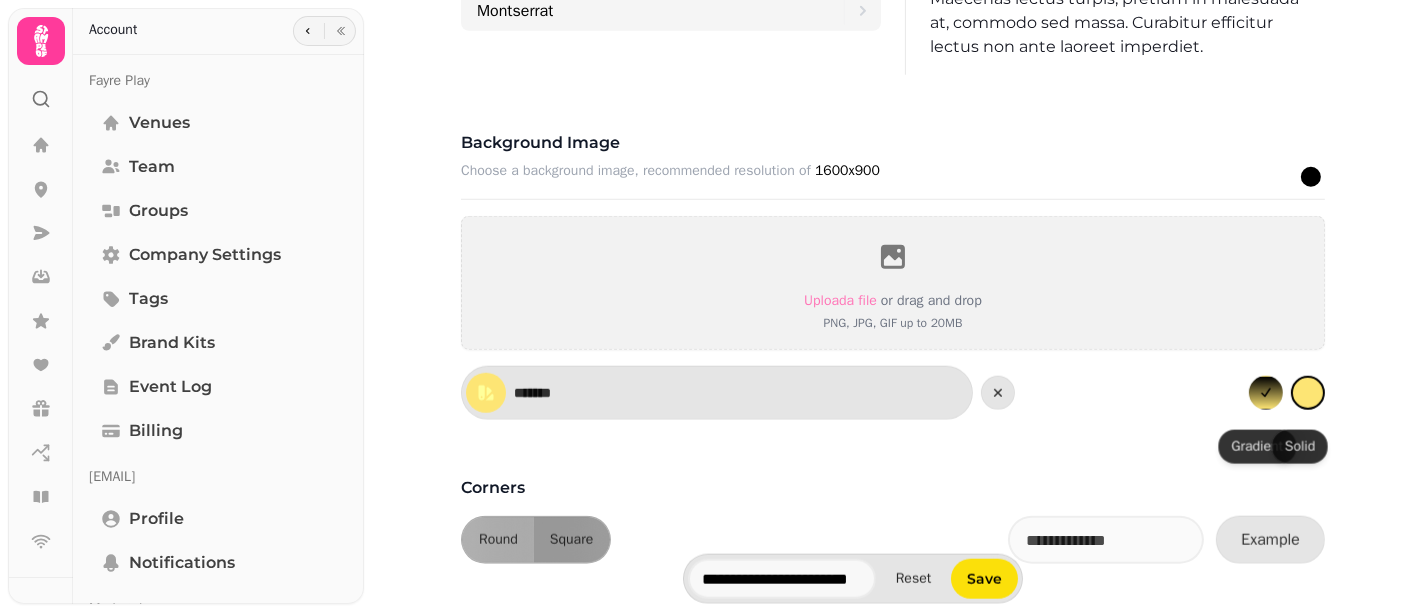 click at bounding box center [1308, 393] 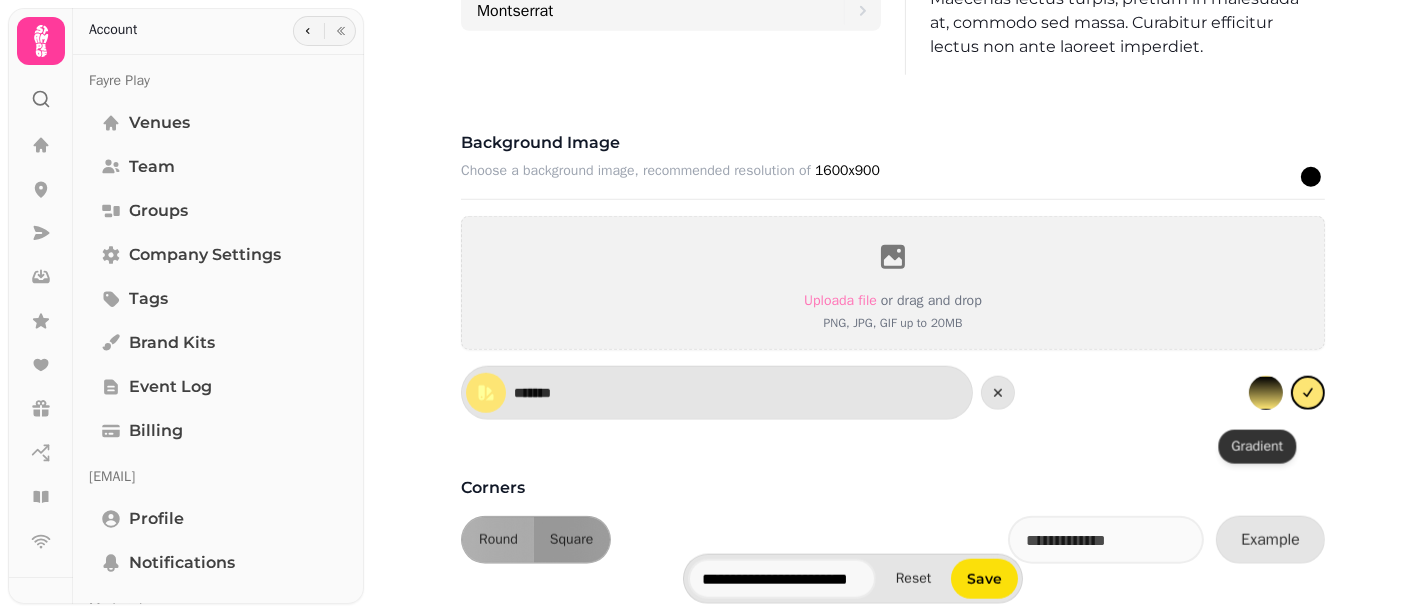 click at bounding box center [1266, 393] 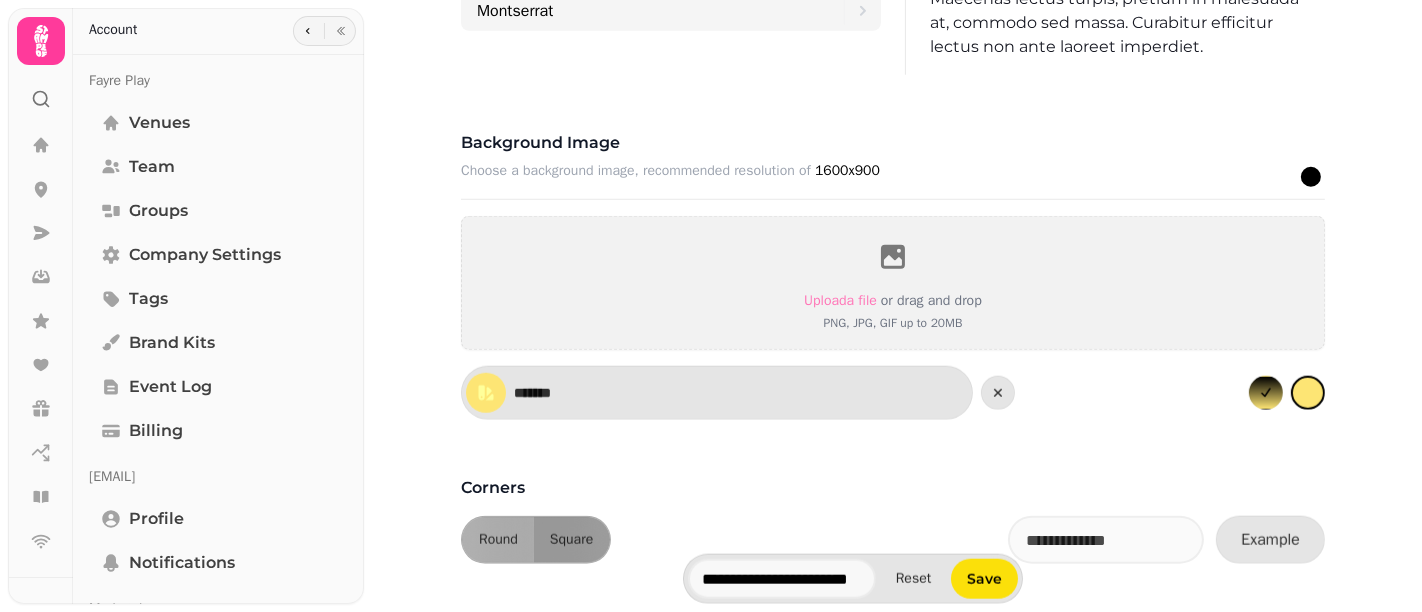 click at bounding box center [1311, 177] 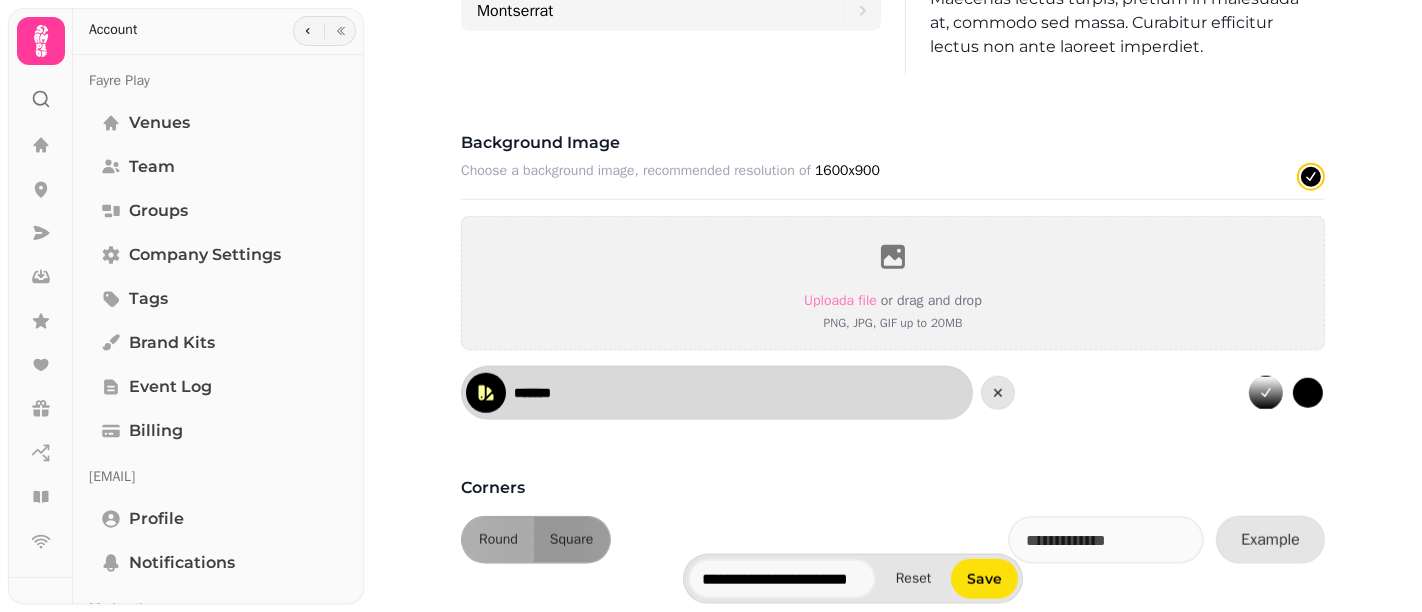 click on "*******" at bounding box center (584, 393) 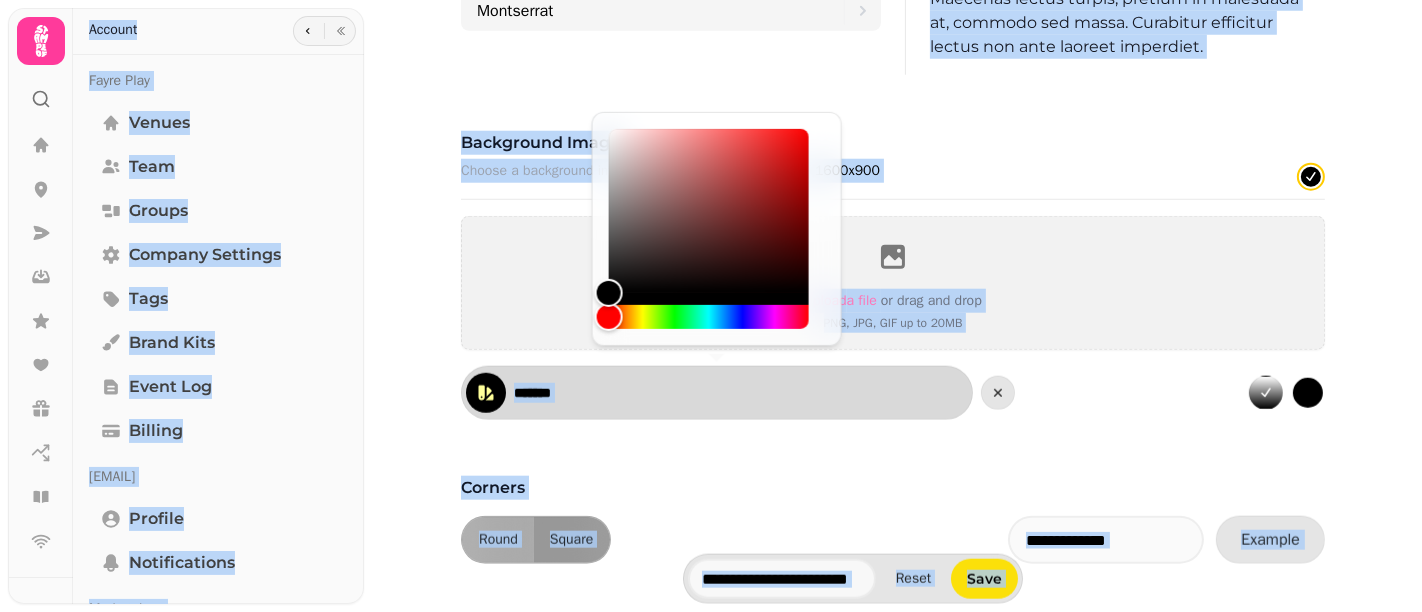 click on "*******" at bounding box center (584, 393) 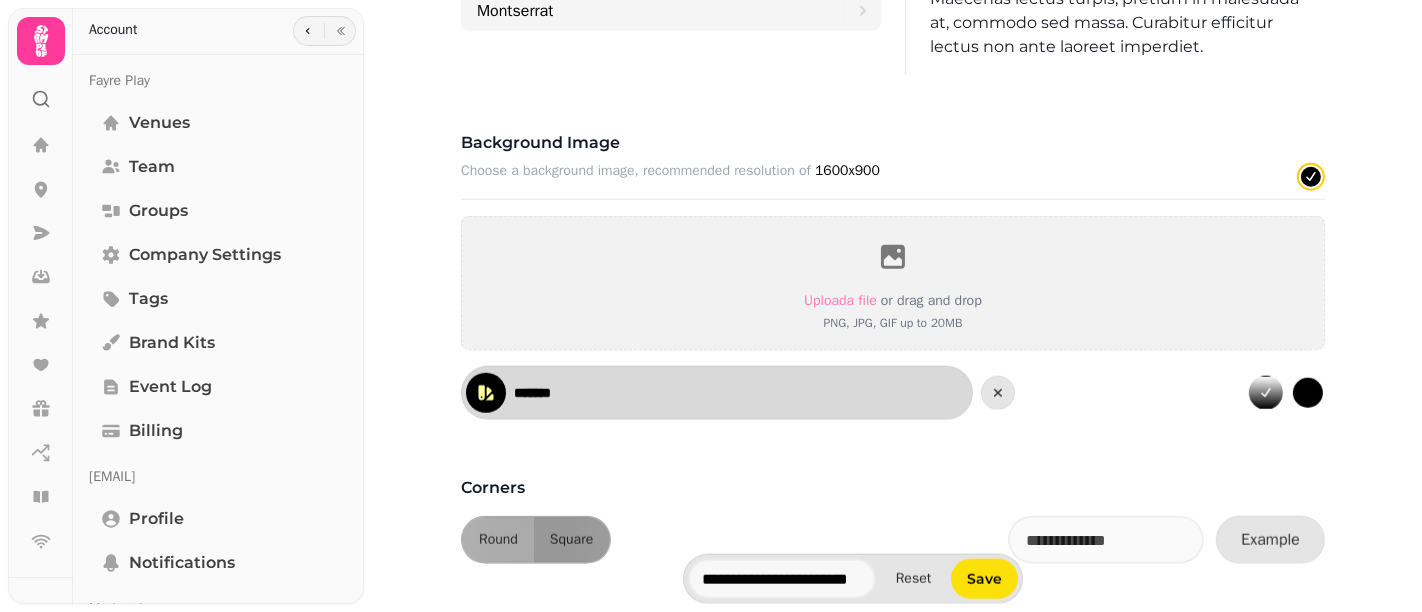 paste 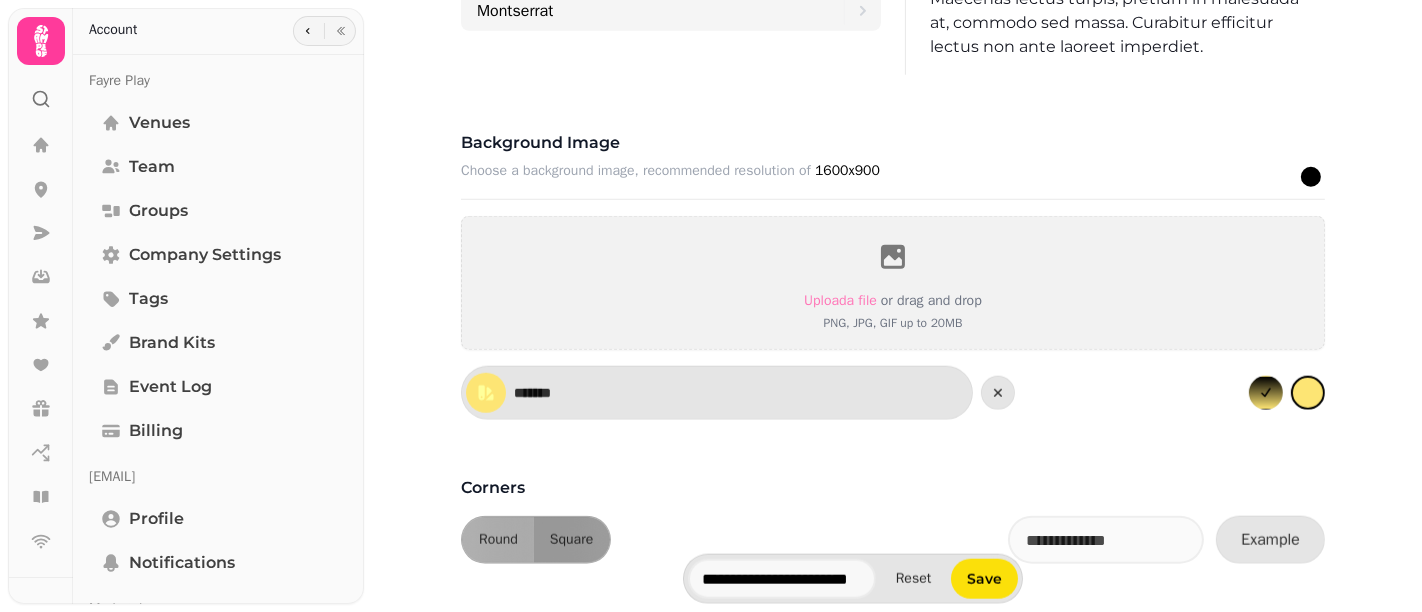 type on "*******" 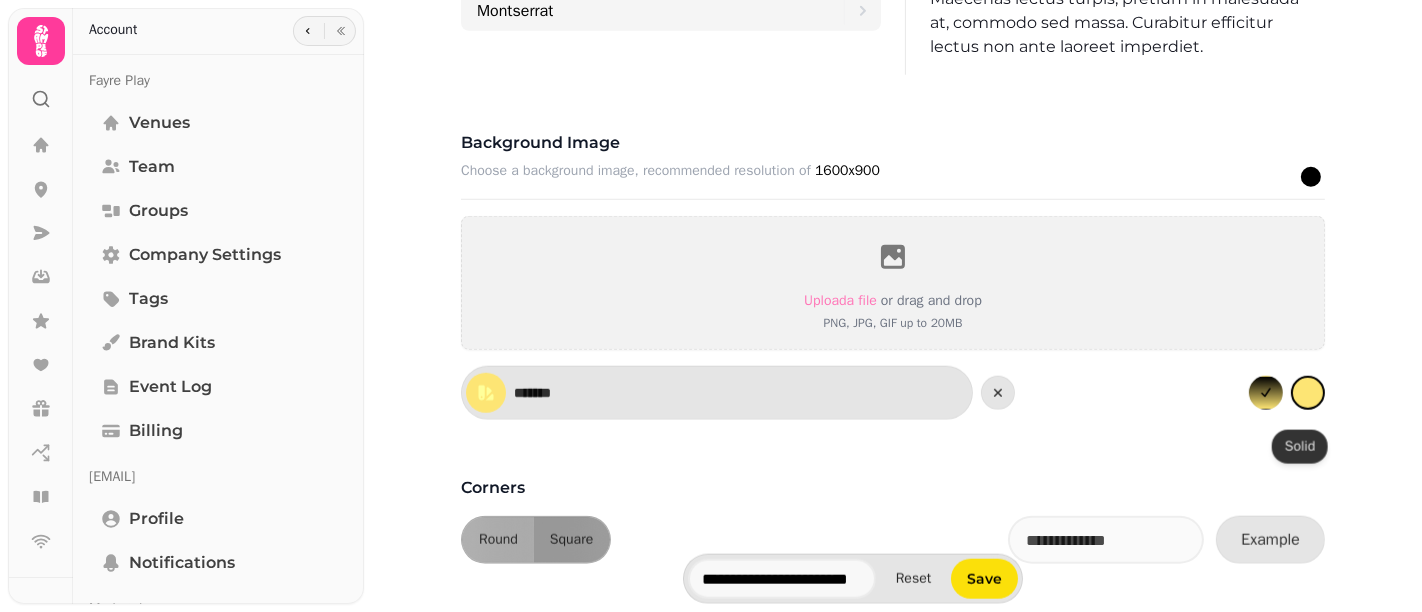 click at bounding box center (1308, 393) 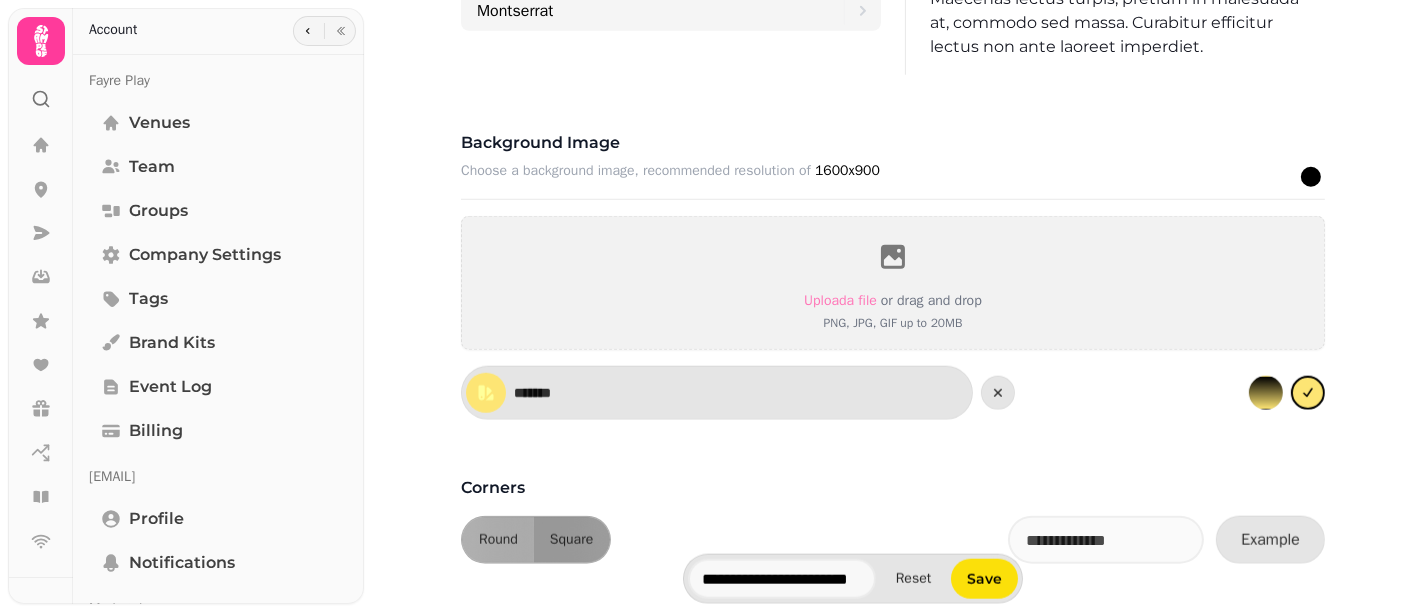 click on "*******" at bounding box center [893, 393] 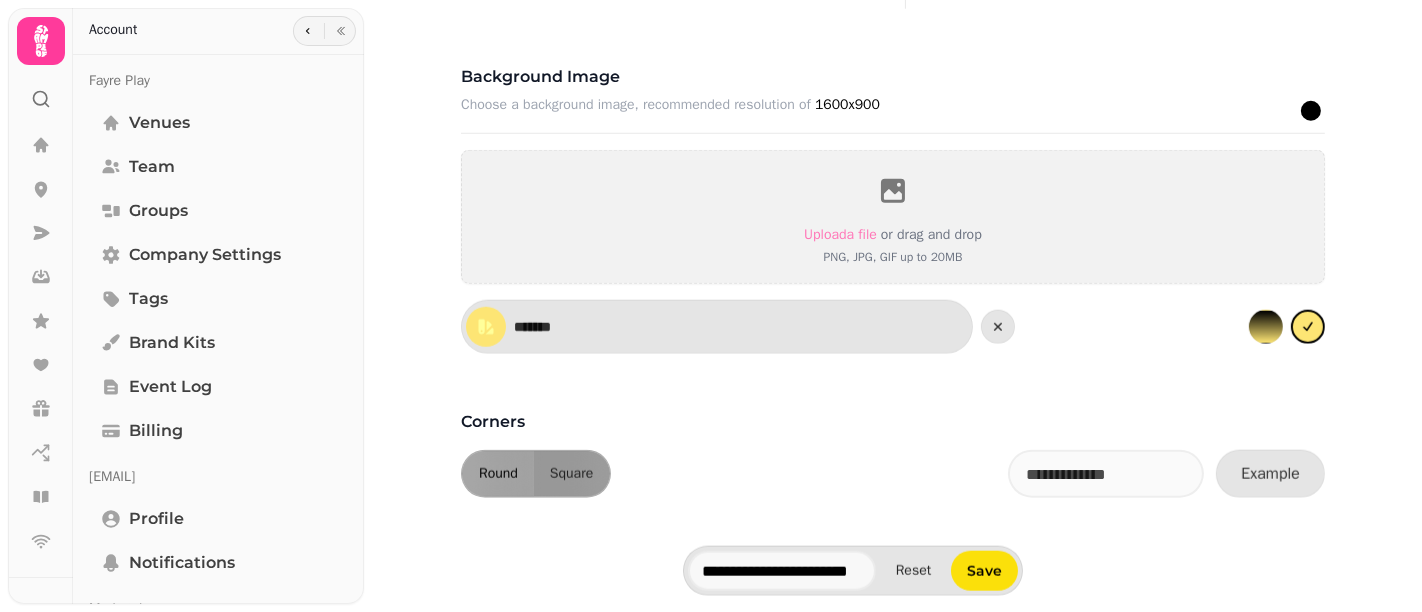 click on "Round" at bounding box center (498, 474) 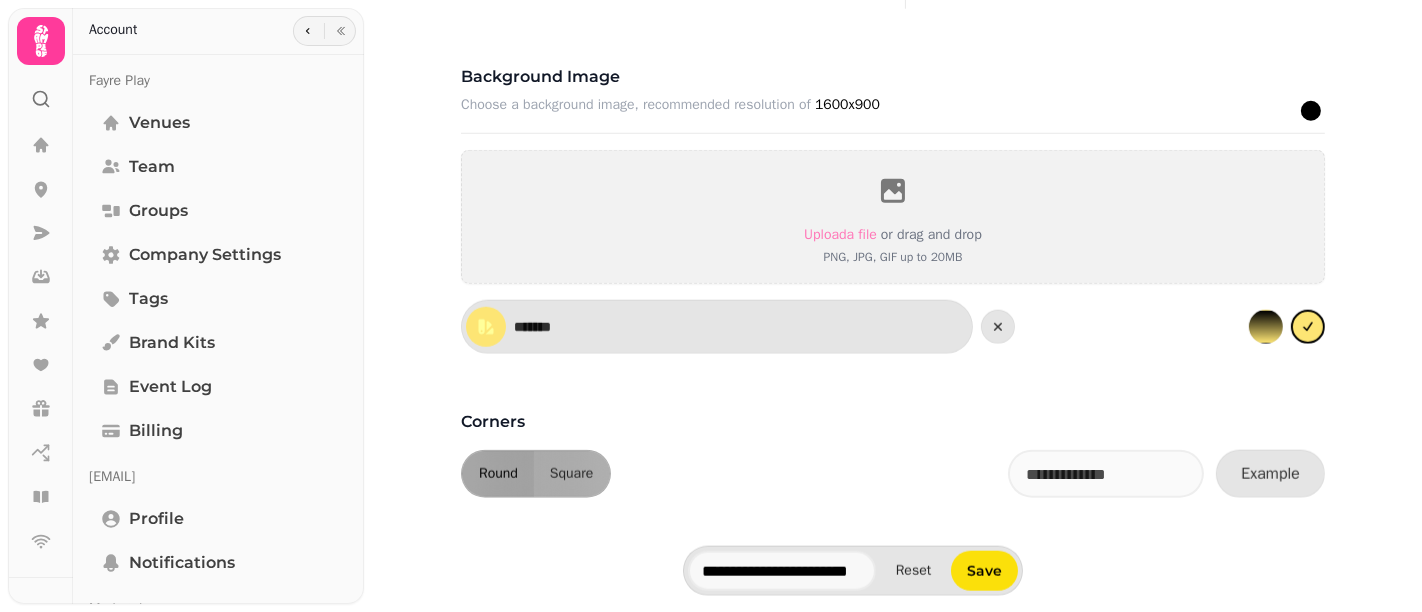 click on "Round" at bounding box center (498, 474) 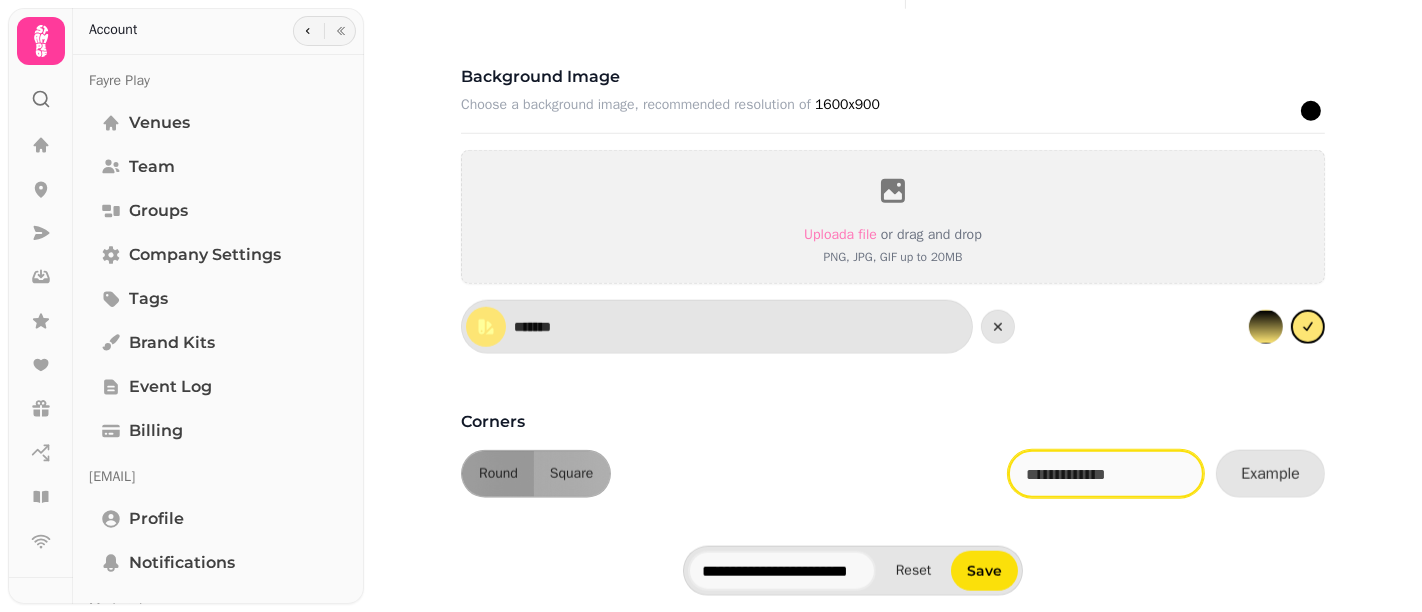 click at bounding box center [1106, 474] 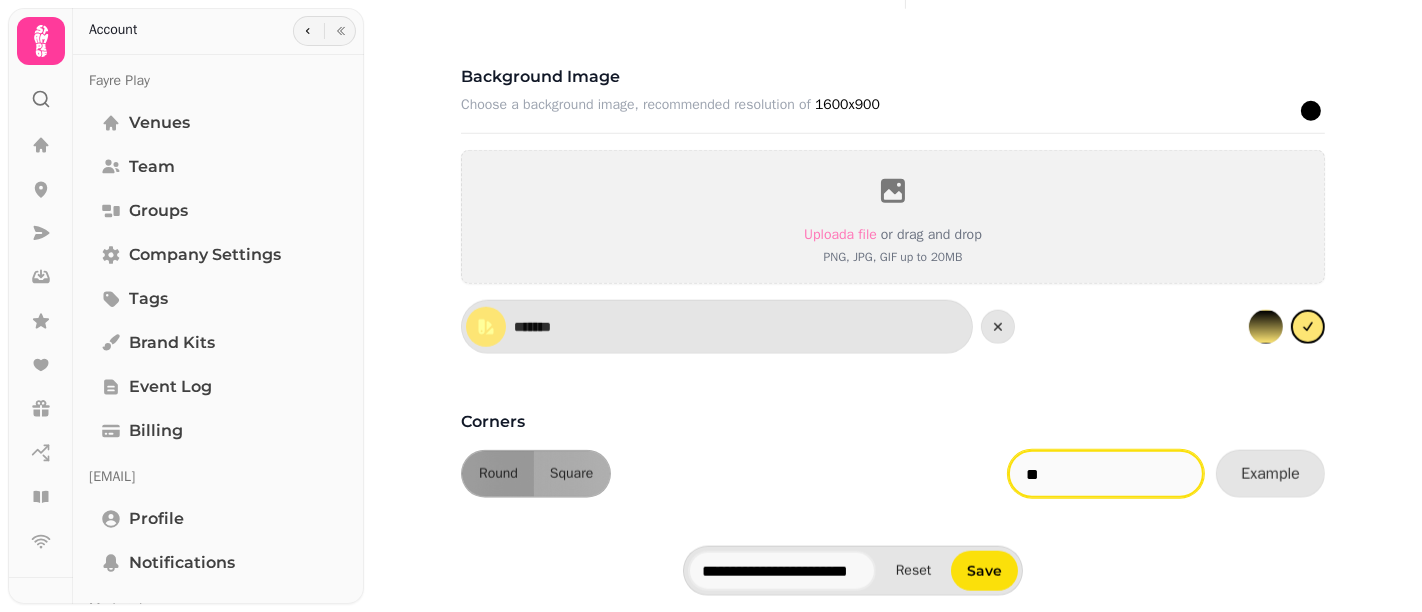 type on "*" 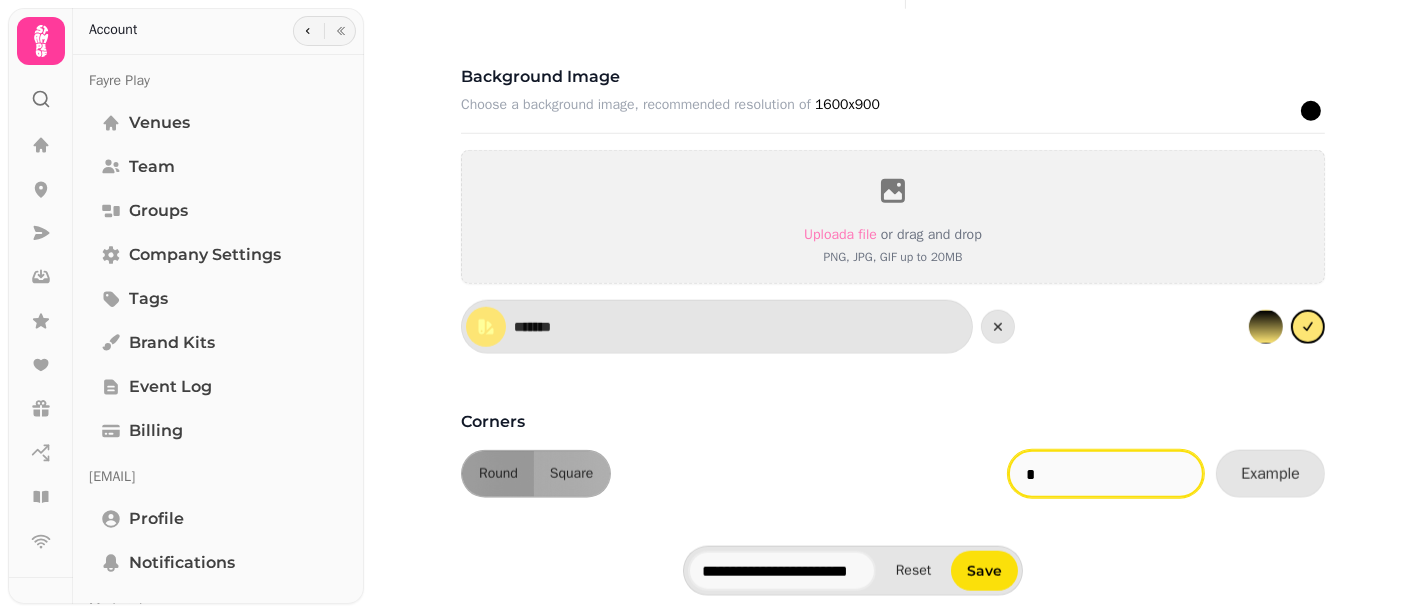 type 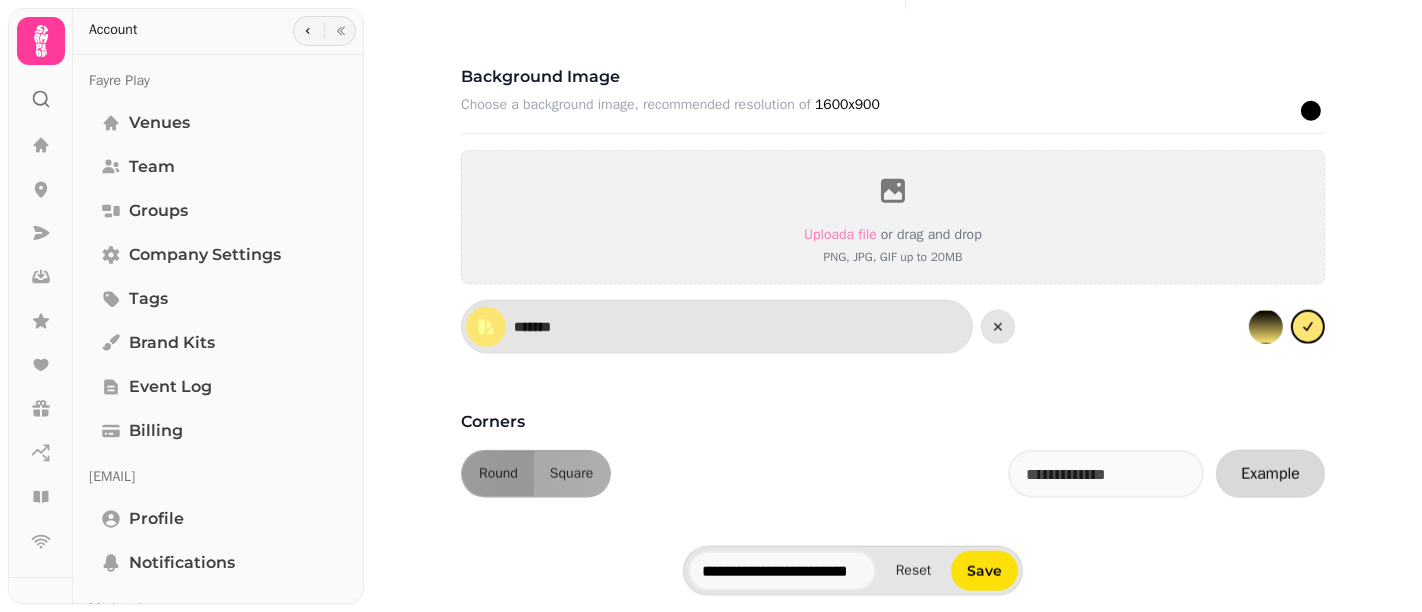 click on "Example" at bounding box center (1270, 474) 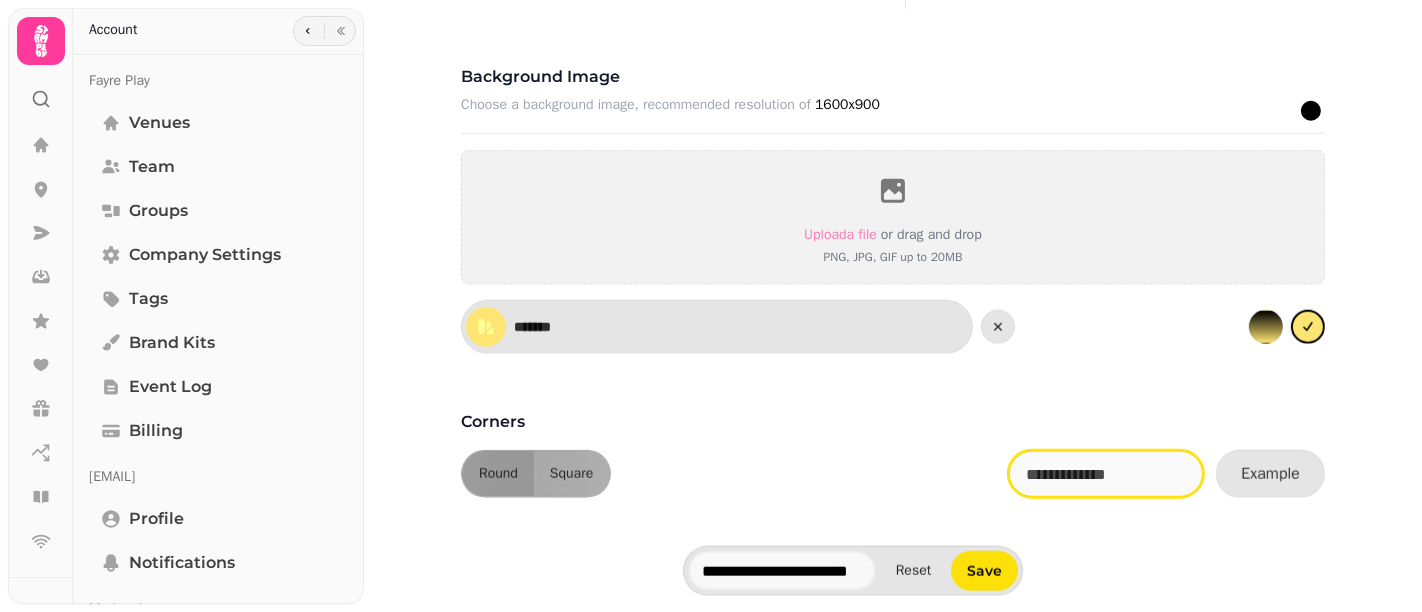 click at bounding box center [1106, 474] 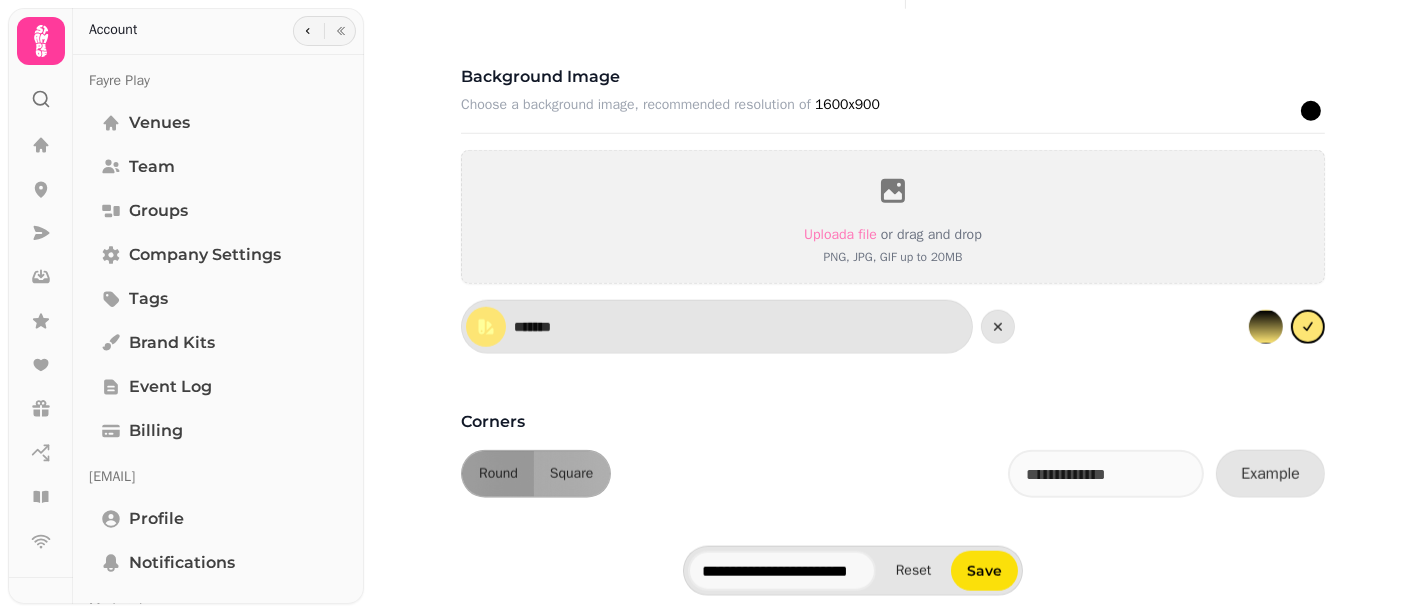 click on "Round Square Example" at bounding box center [893, 474] 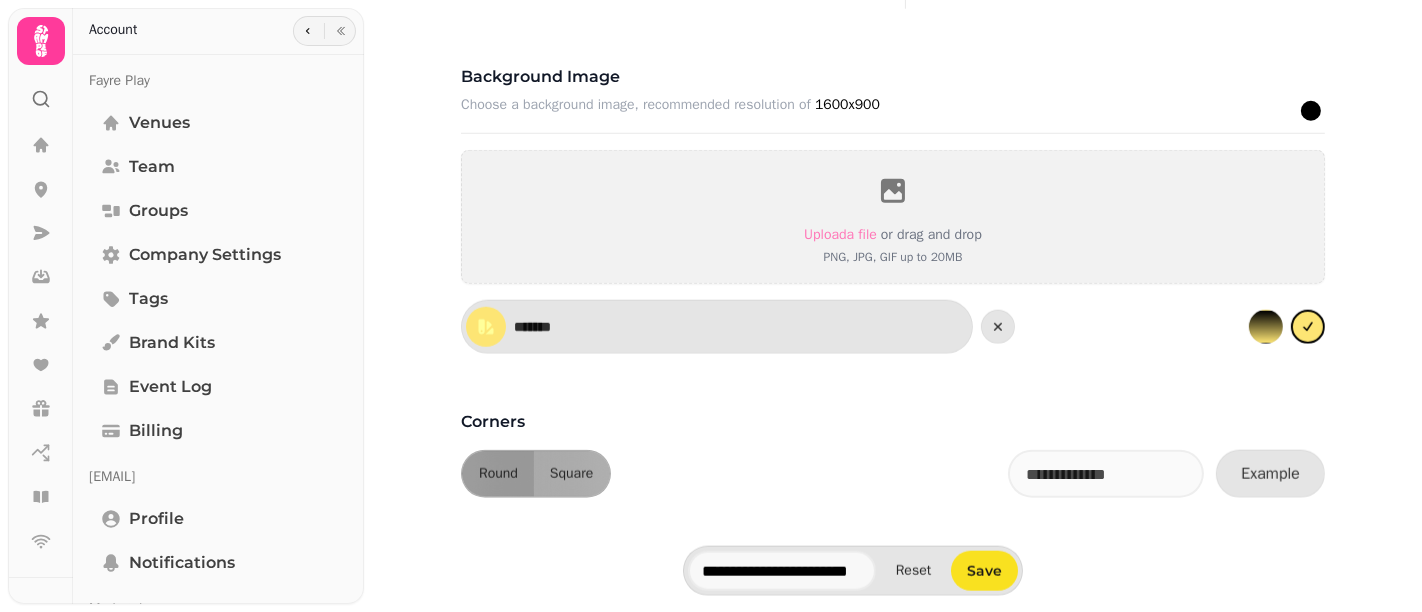 click on "Save" at bounding box center [984, 571] 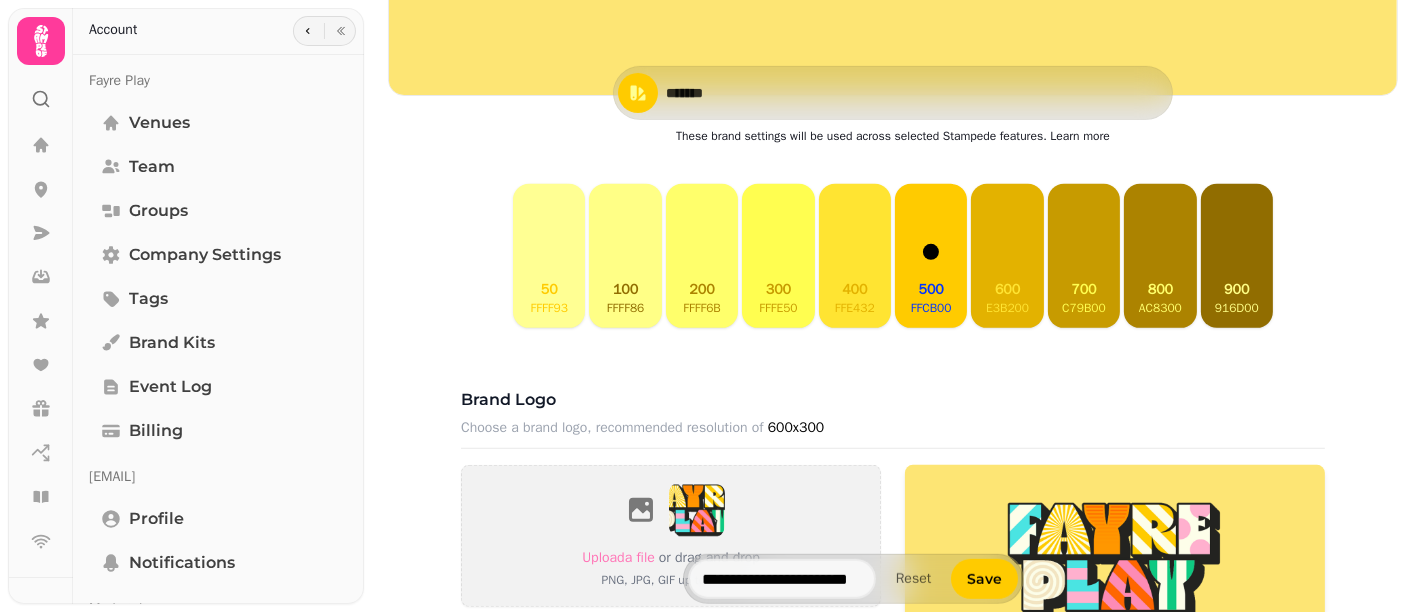 scroll, scrollTop: 699, scrollLeft: 0, axis: vertical 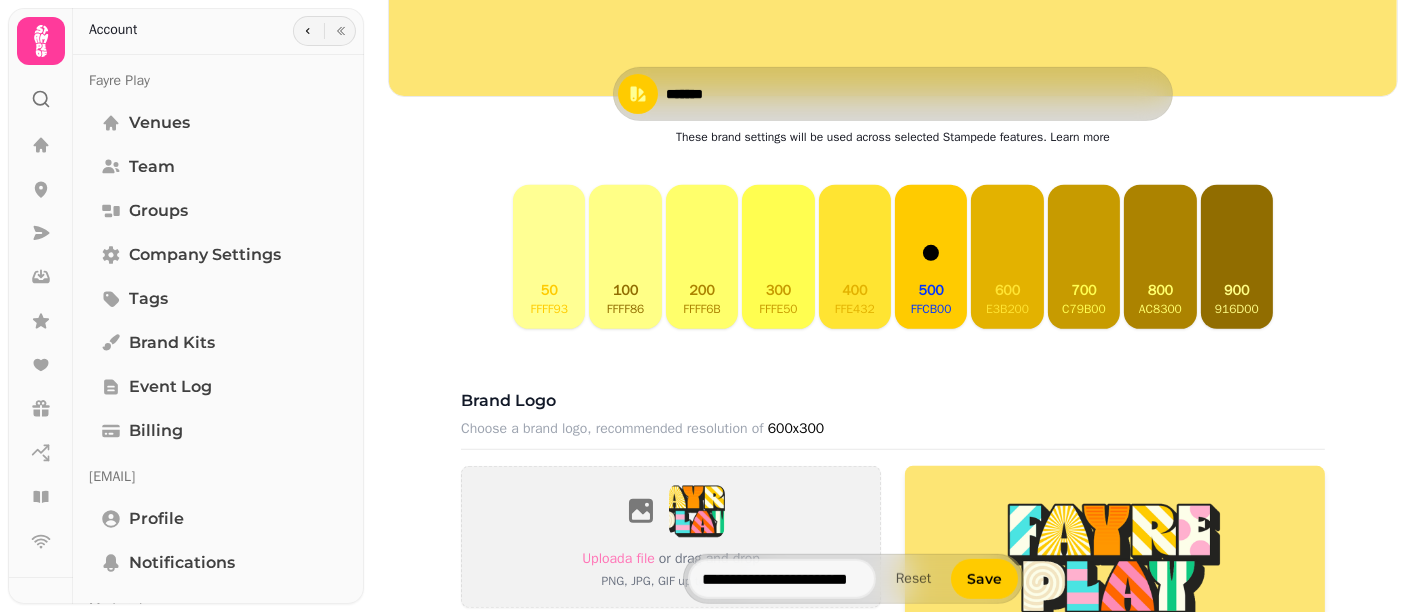 click on "*******" at bounding box center (736, 94) 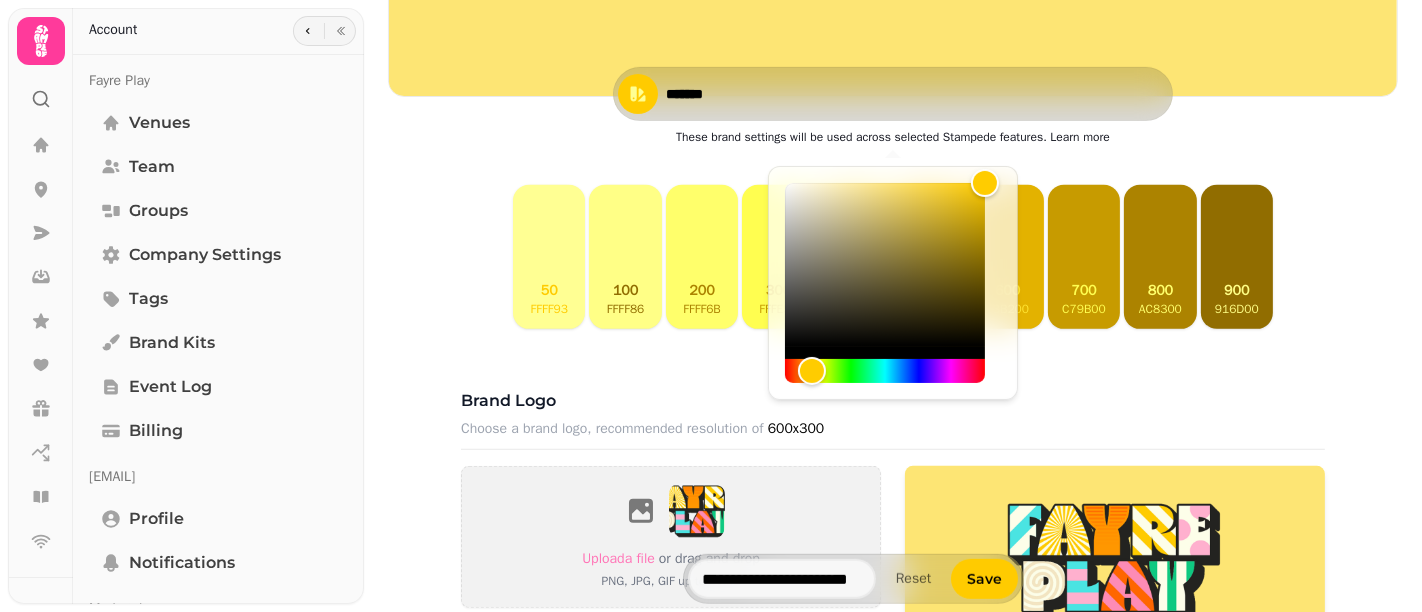 drag, startPoint x: 741, startPoint y: 108, endPoint x: 606, endPoint y: 110, distance: 135.01482 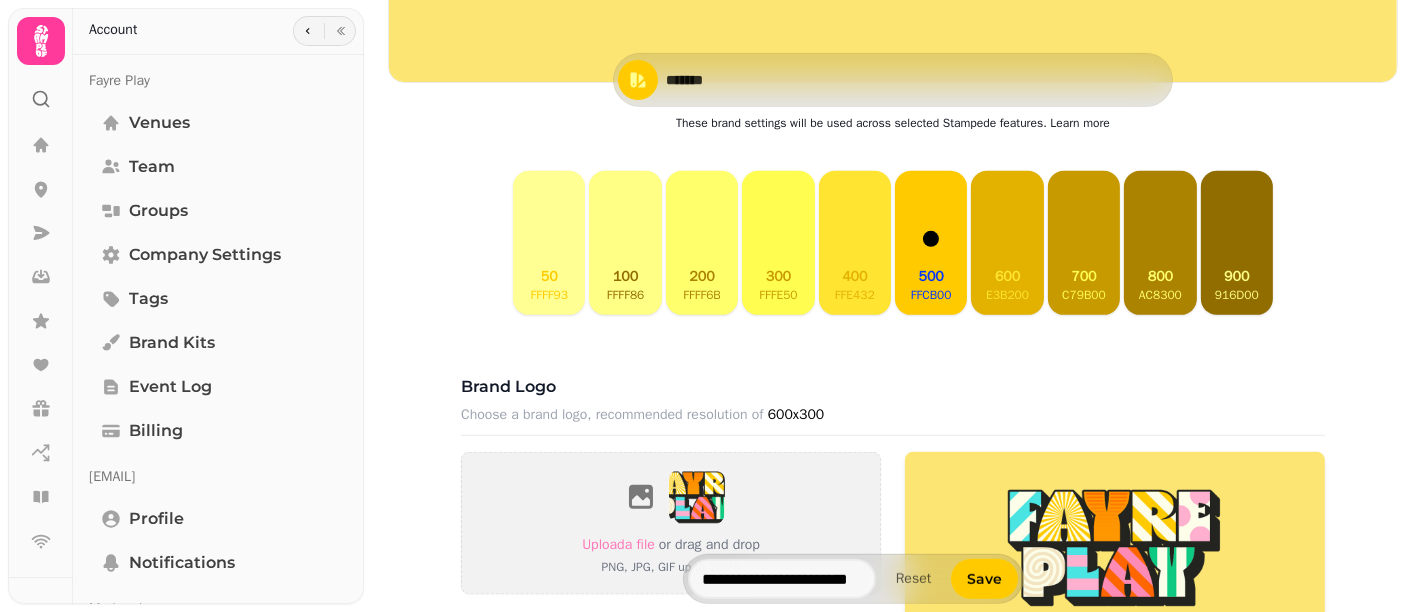 scroll, scrollTop: 714, scrollLeft: 0, axis: vertical 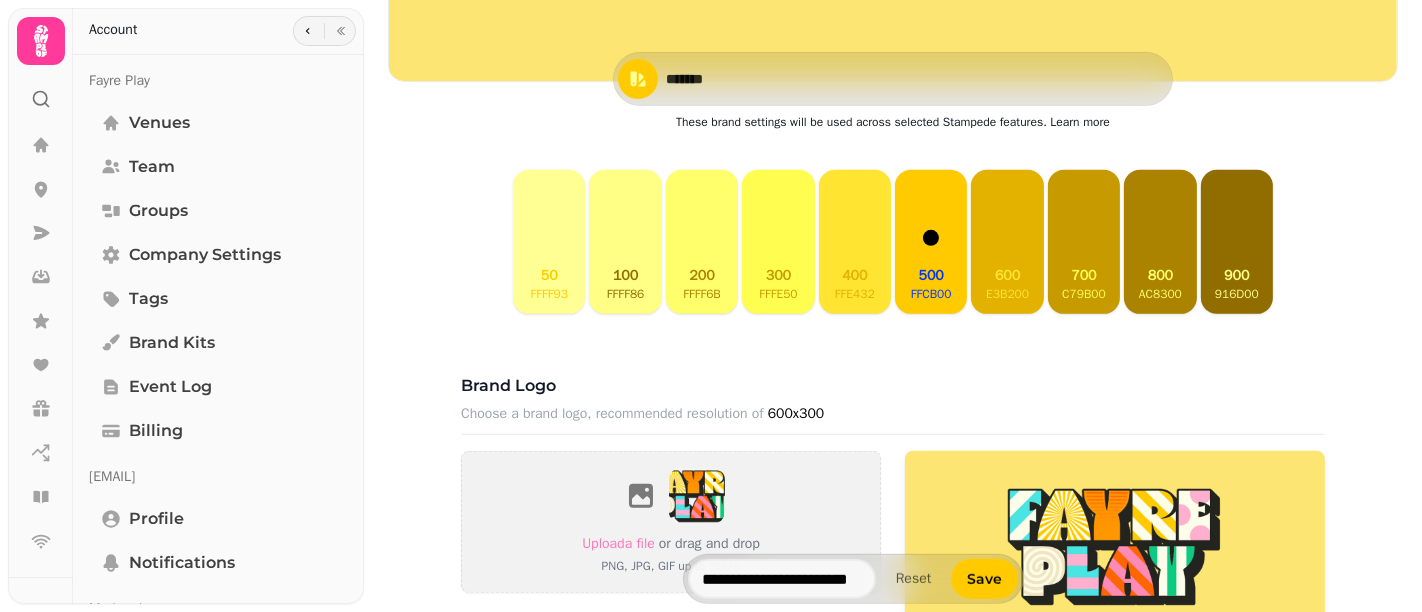 click on "Brand logo Choose a brand logo, recommended resolution of   600x300 Upload  a file or drag and drop PNG, JPG, GIF up to 20MB" at bounding box center (893, 495) 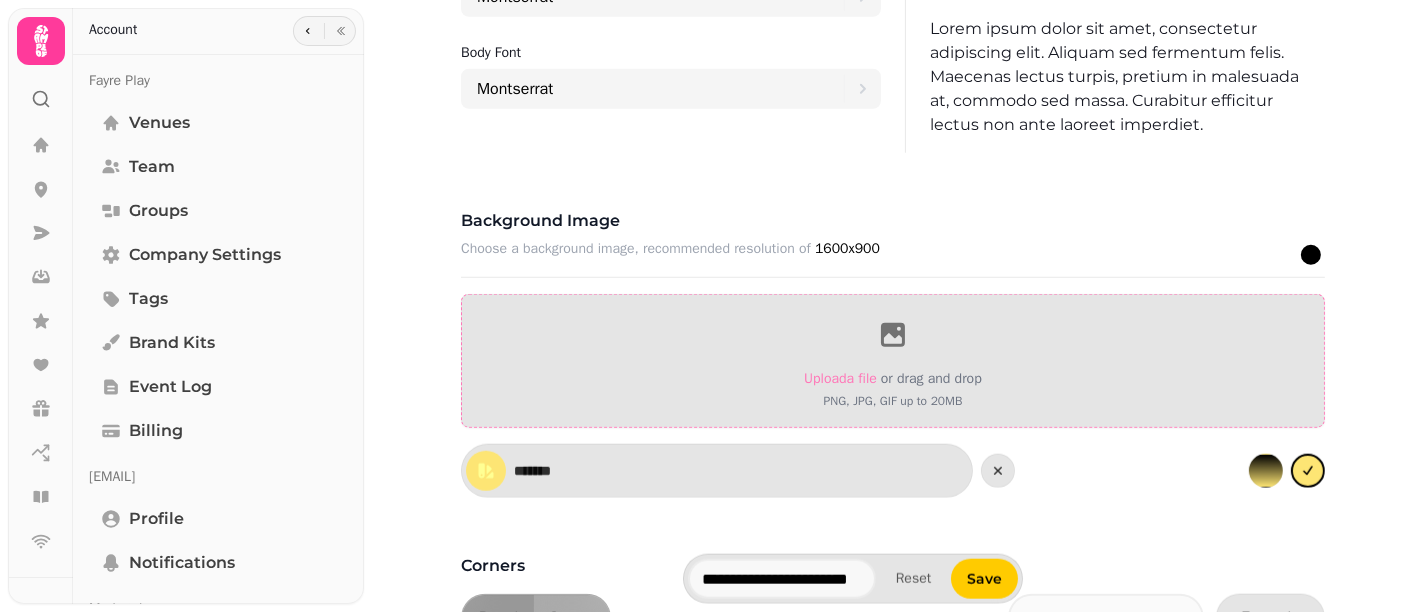 scroll, scrollTop: 1597, scrollLeft: 0, axis: vertical 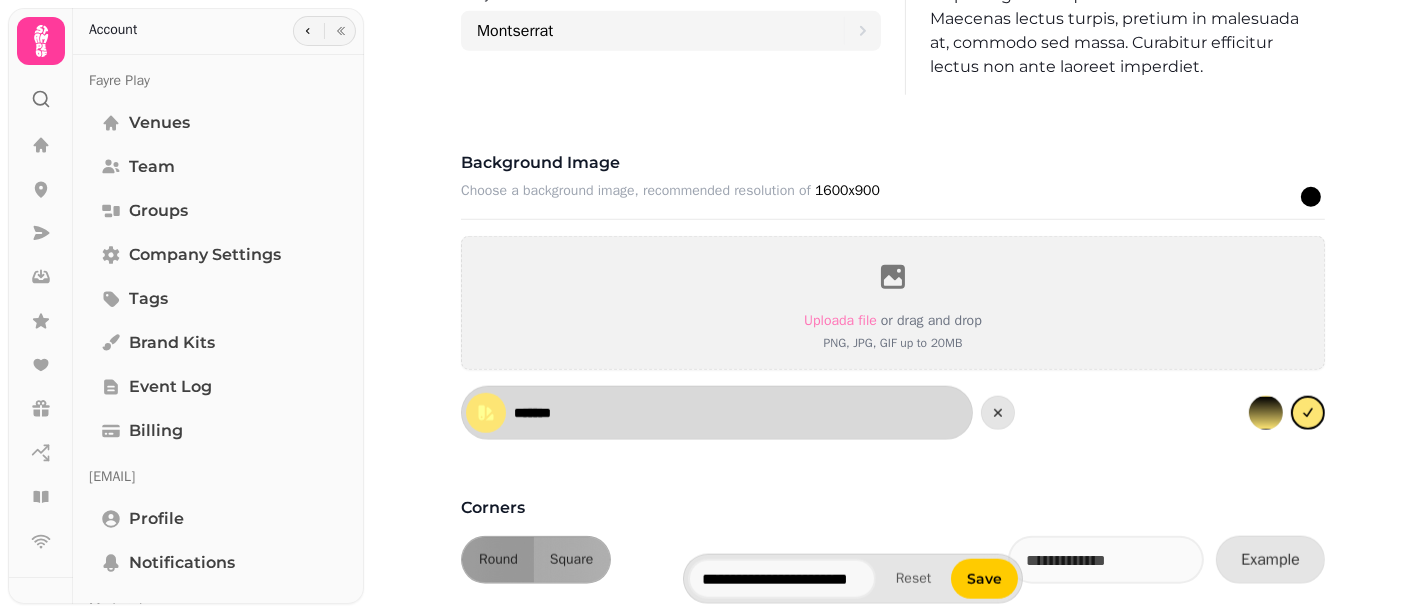 click on "*******" at bounding box center (717, 413) 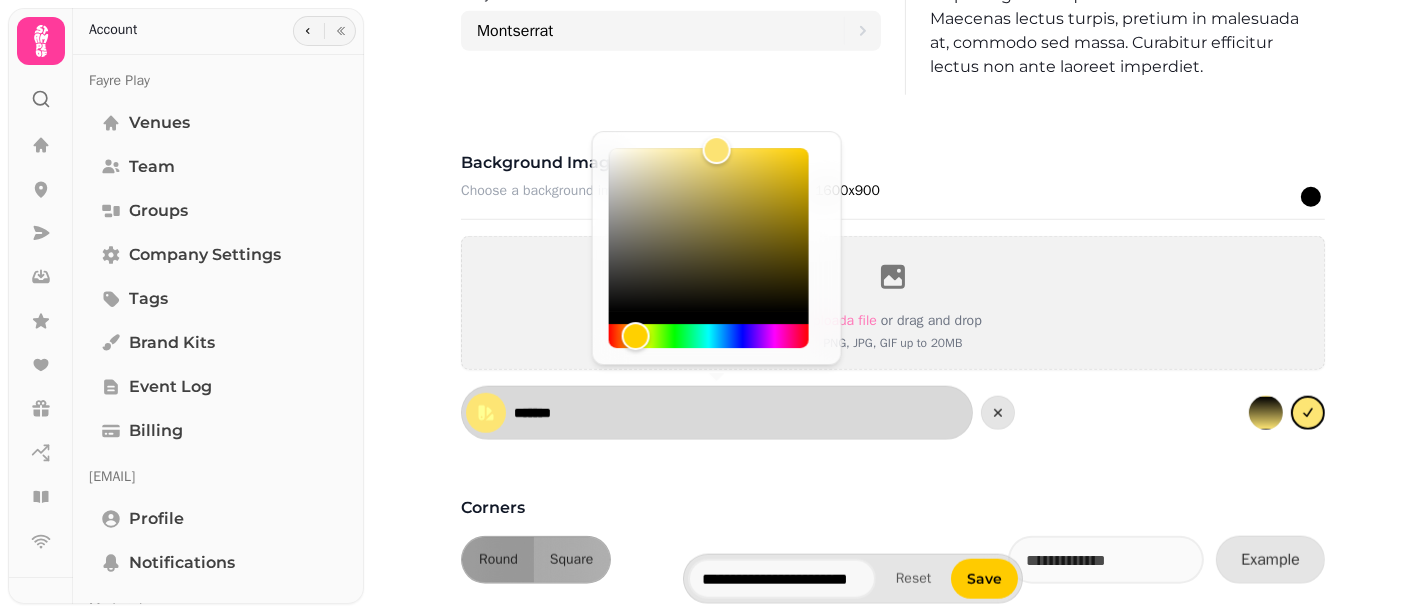 click on "*******" at bounding box center (584, 413) 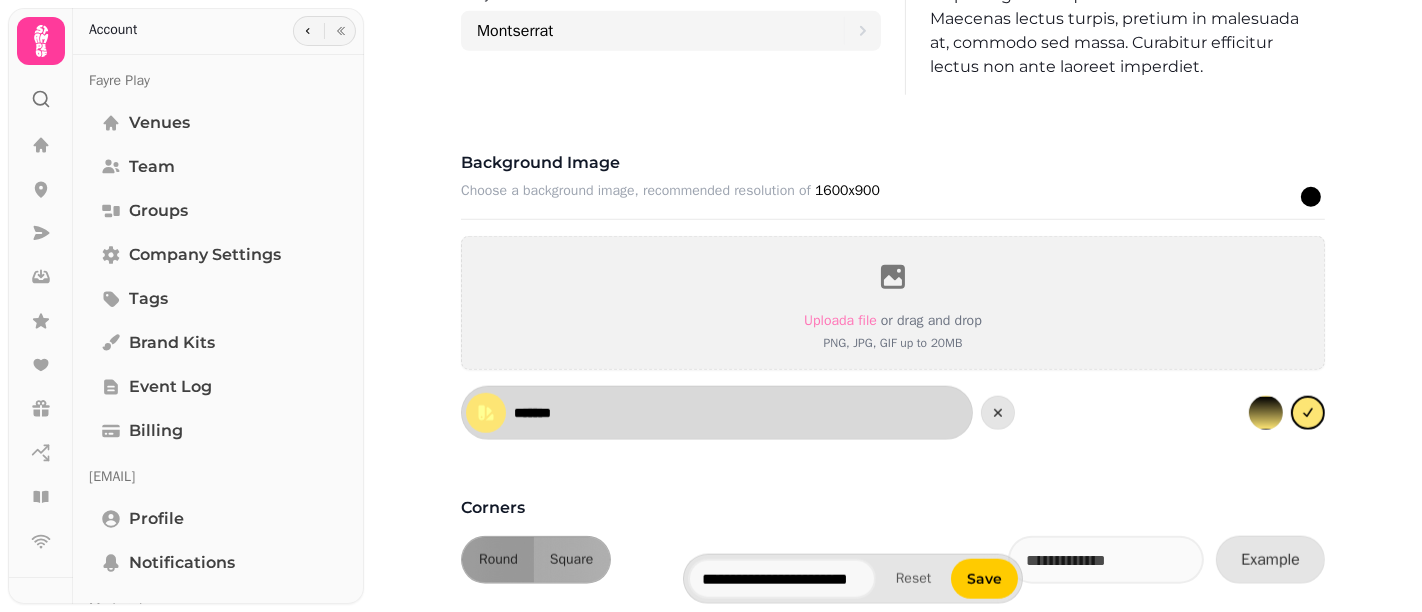 paste 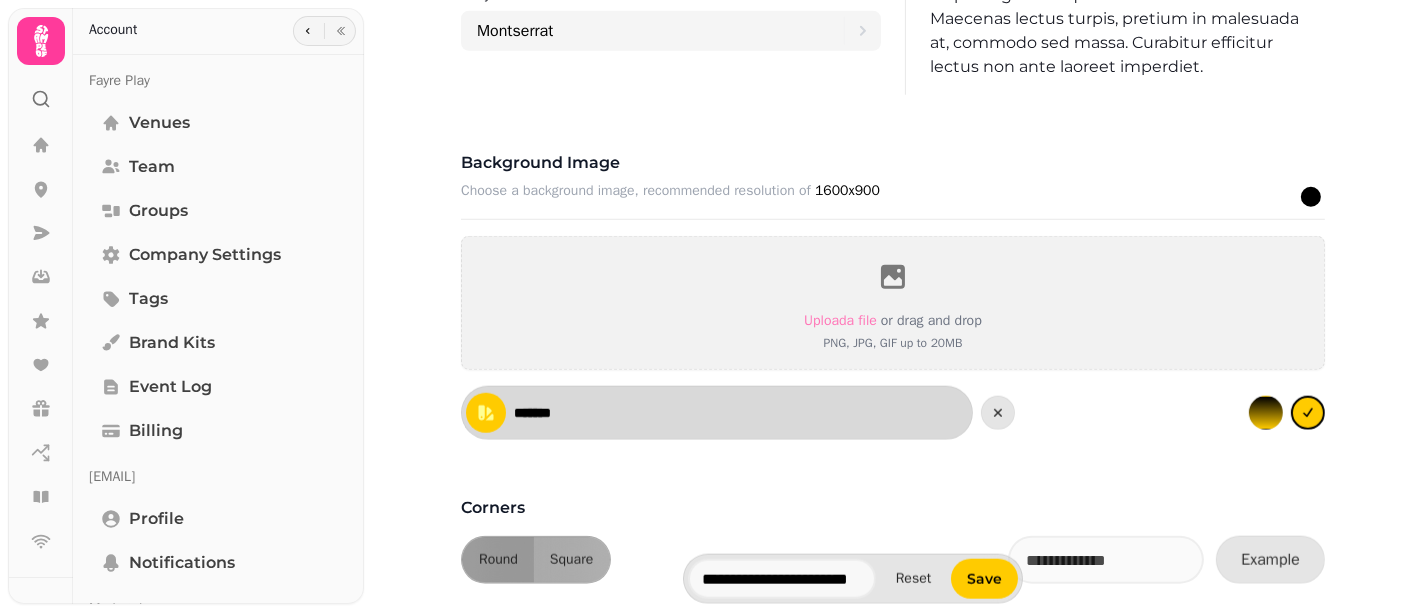 type on "*******" 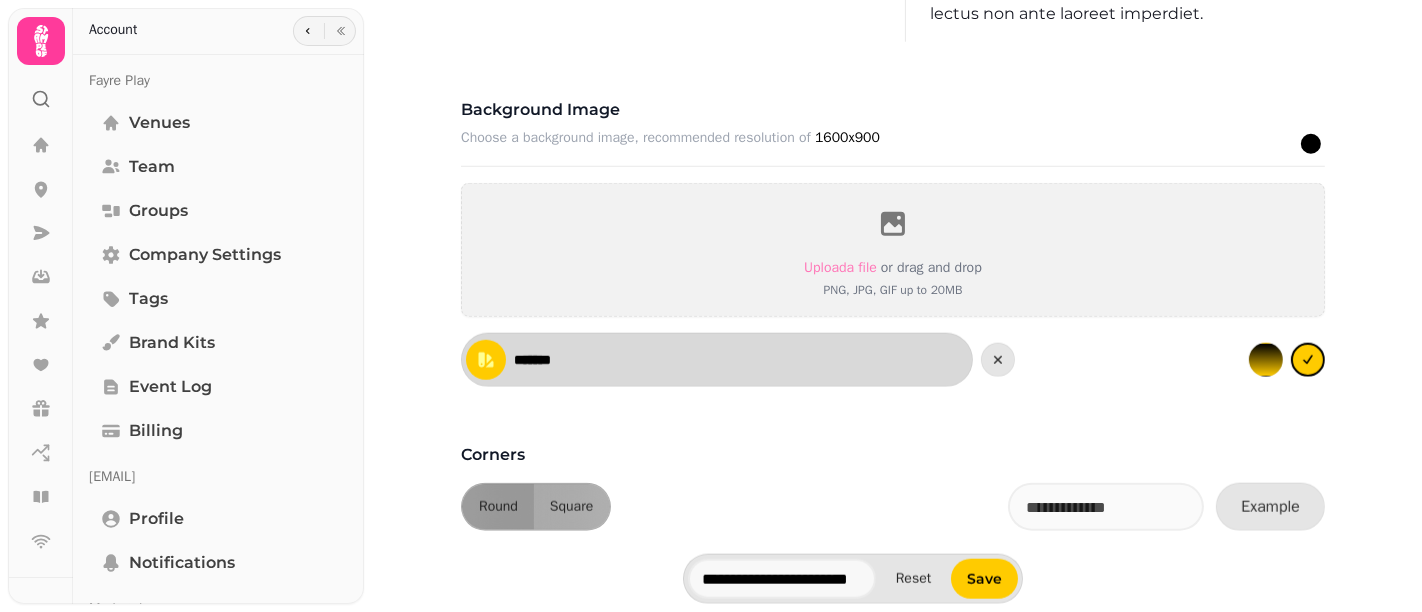 scroll, scrollTop: 1697, scrollLeft: 0, axis: vertical 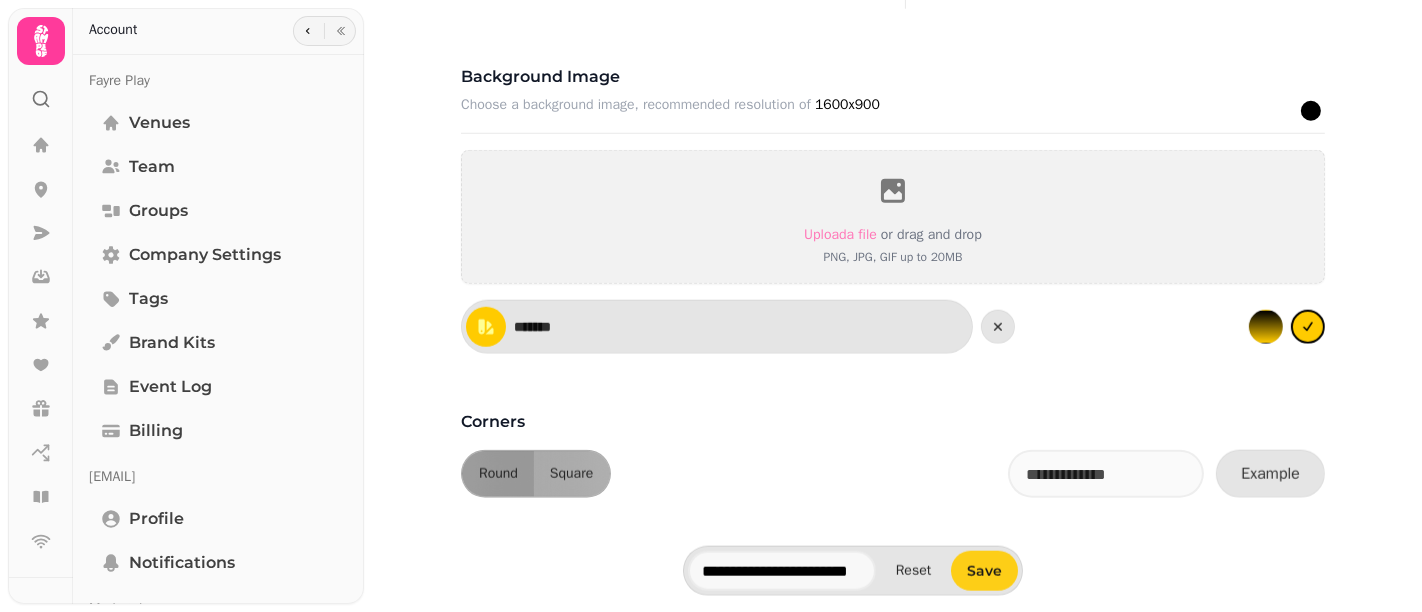 click on "Save" at bounding box center [984, 571] 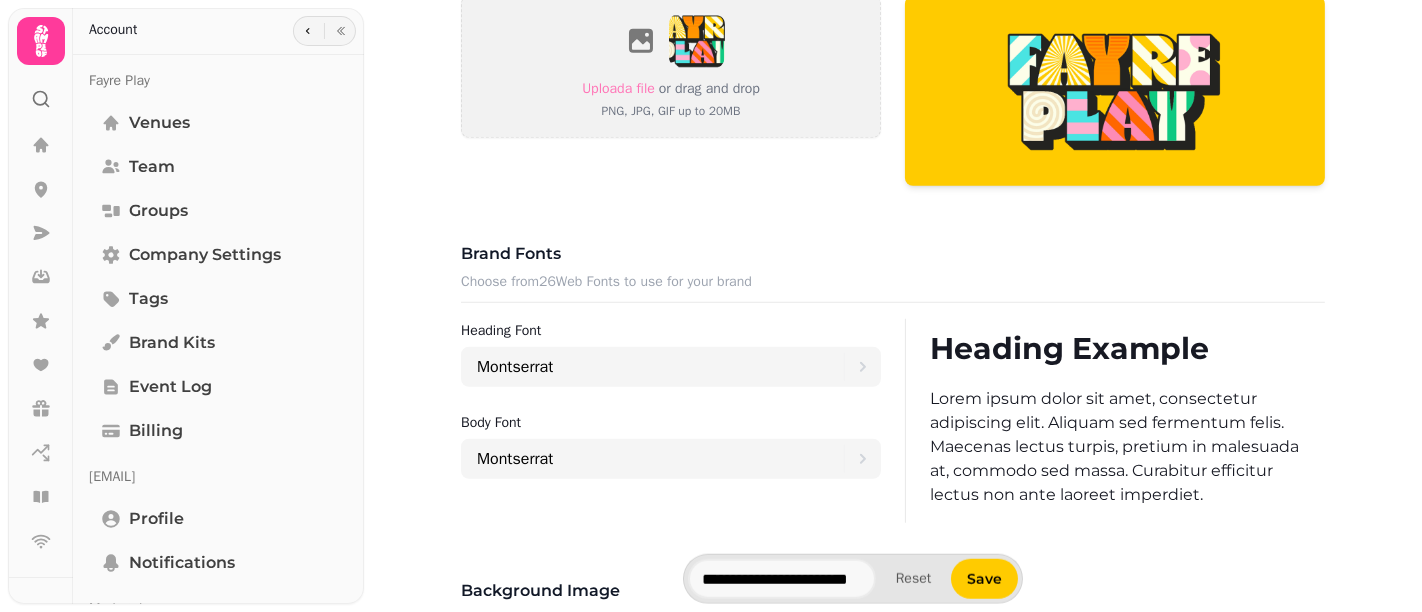 scroll, scrollTop: 1168, scrollLeft: 0, axis: vertical 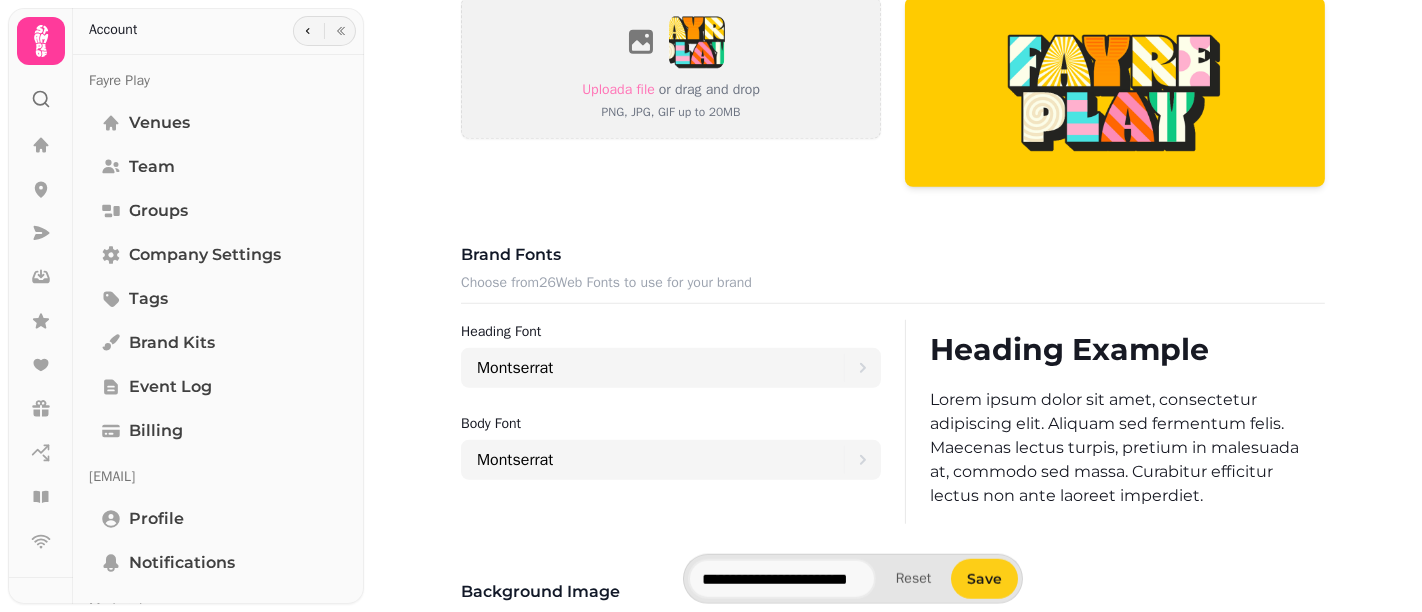 click on "Save" at bounding box center (984, 579) 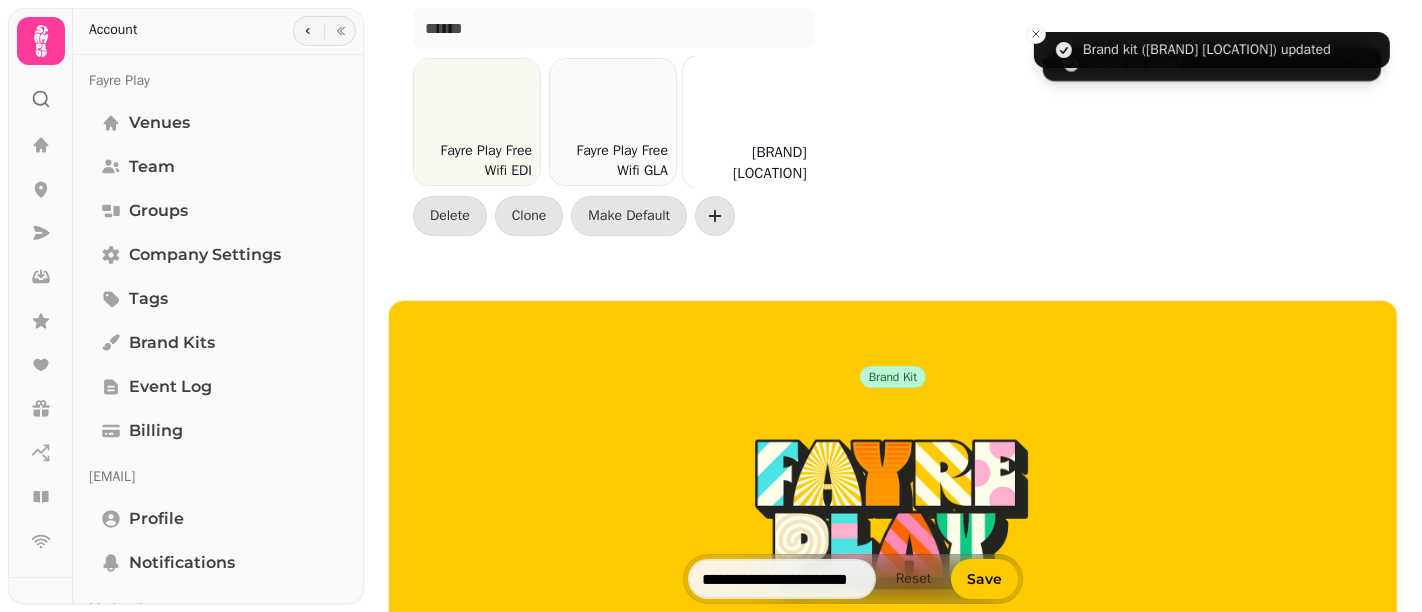 scroll, scrollTop: 0, scrollLeft: 0, axis: both 